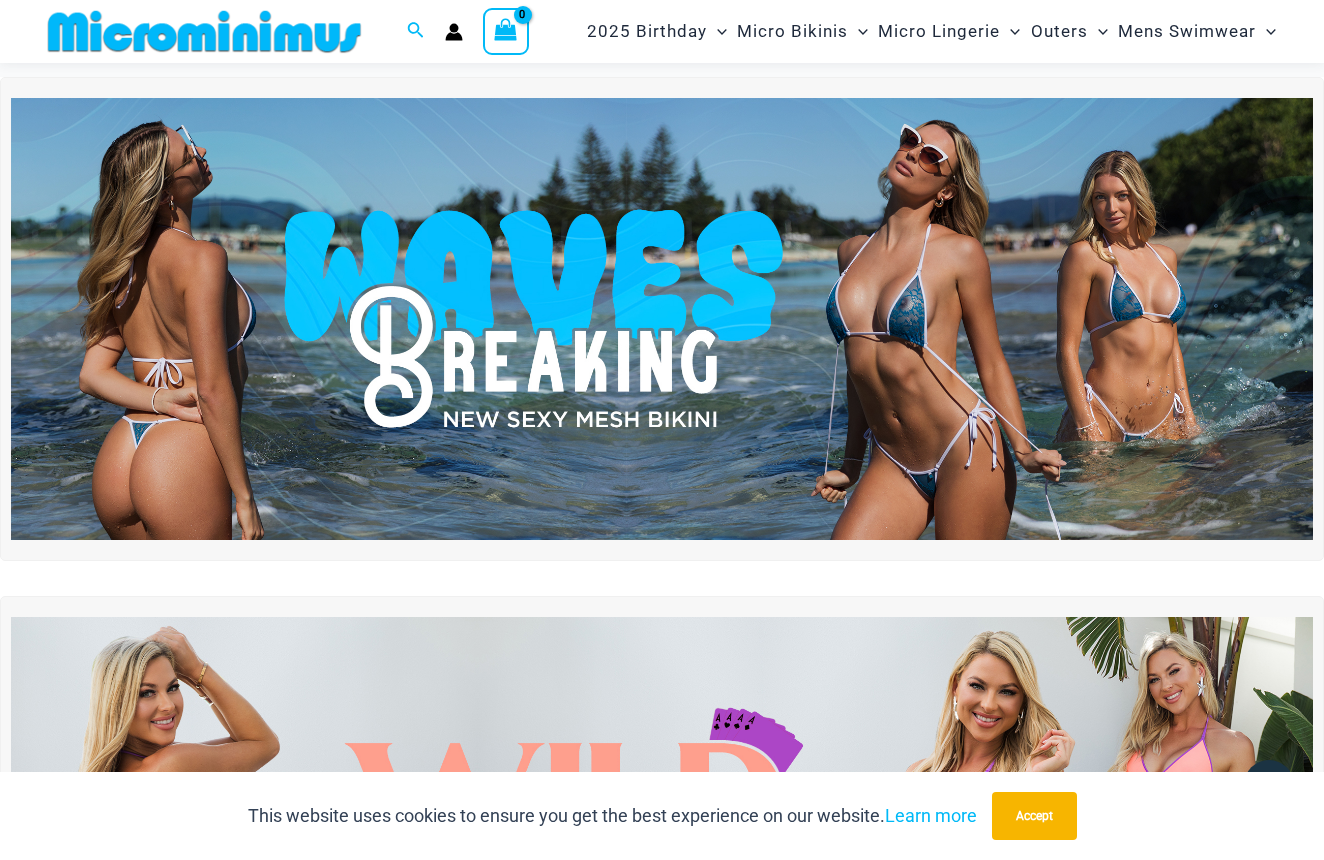 scroll, scrollTop: 38, scrollLeft: 0, axis: vertical 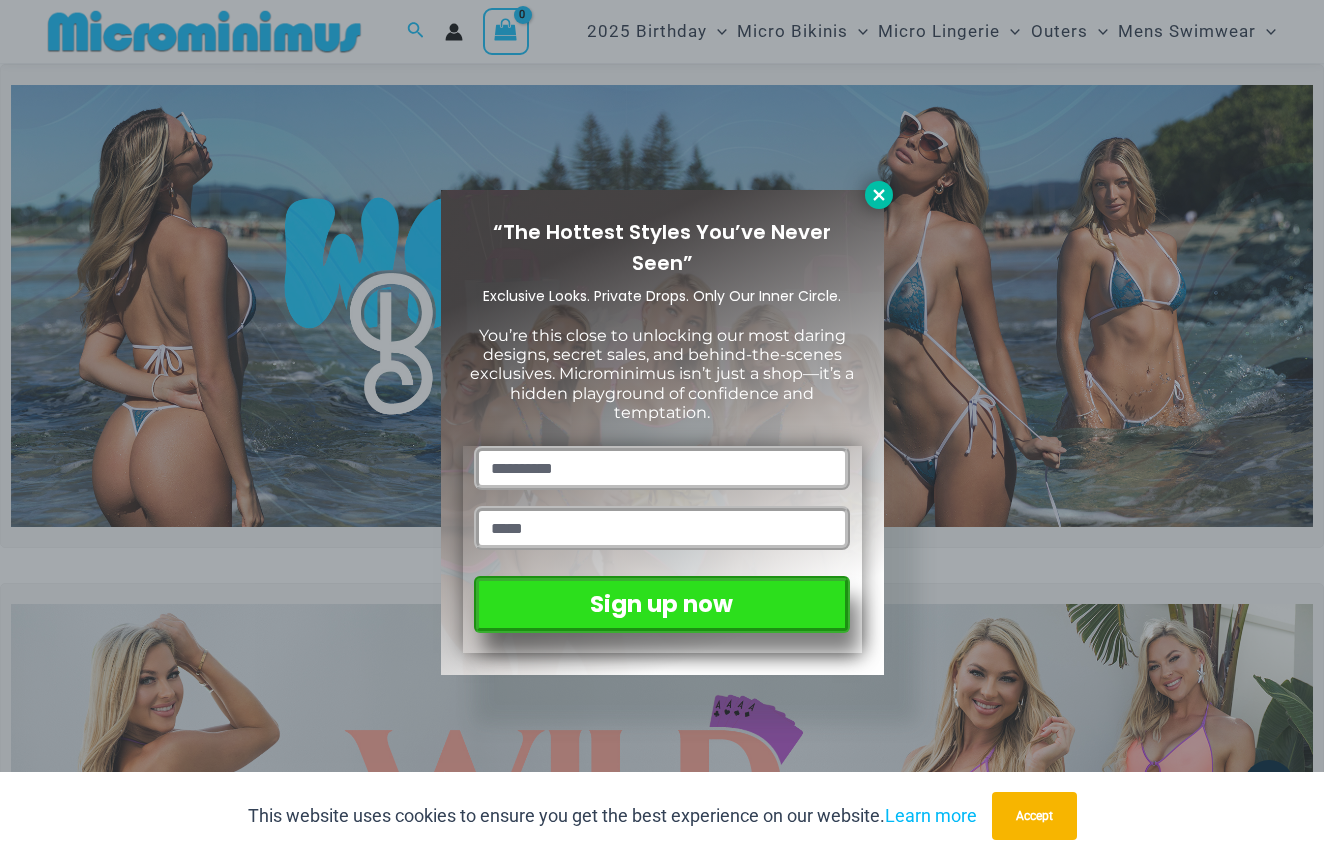 click 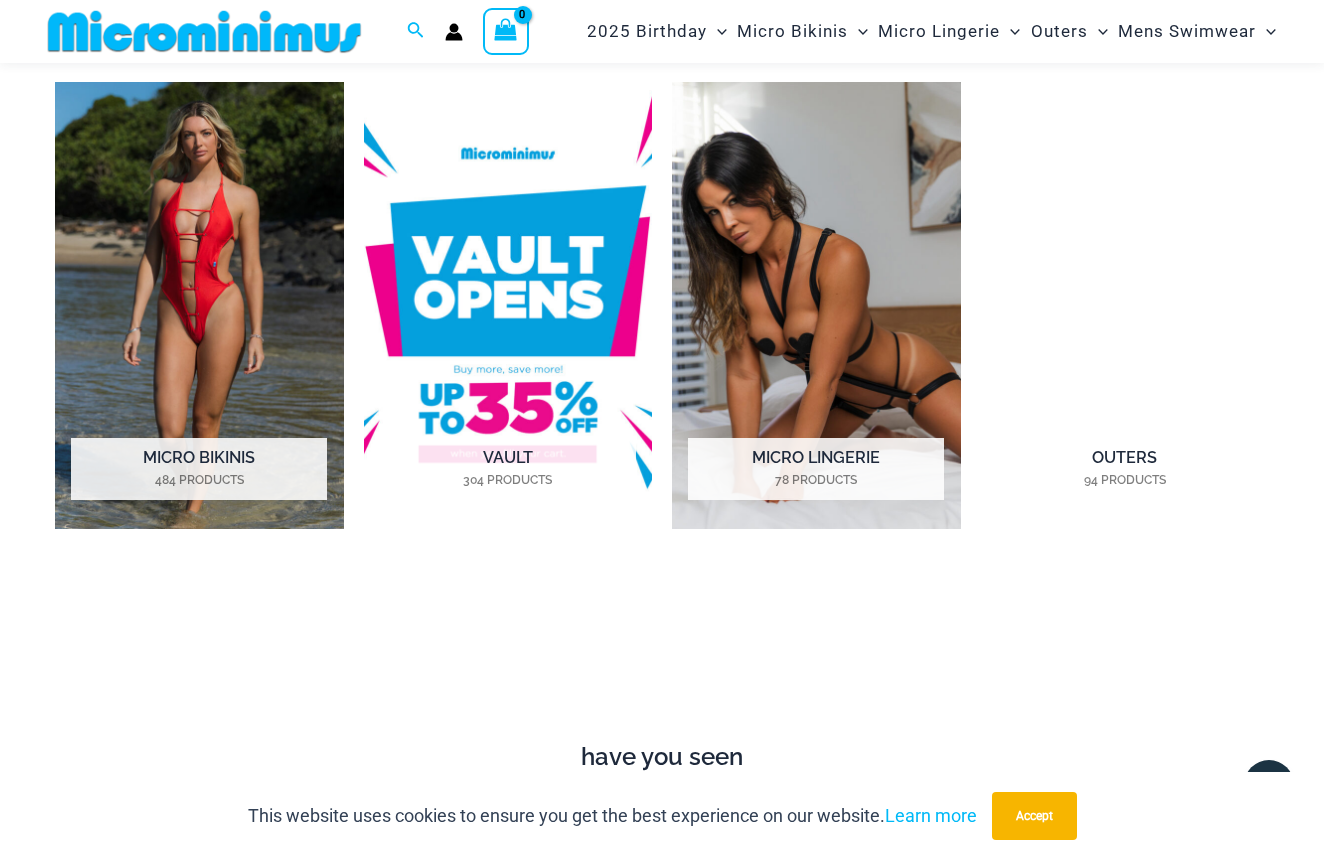 scroll, scrollTop: 1357, scrollLeft: 0, axis: vertical 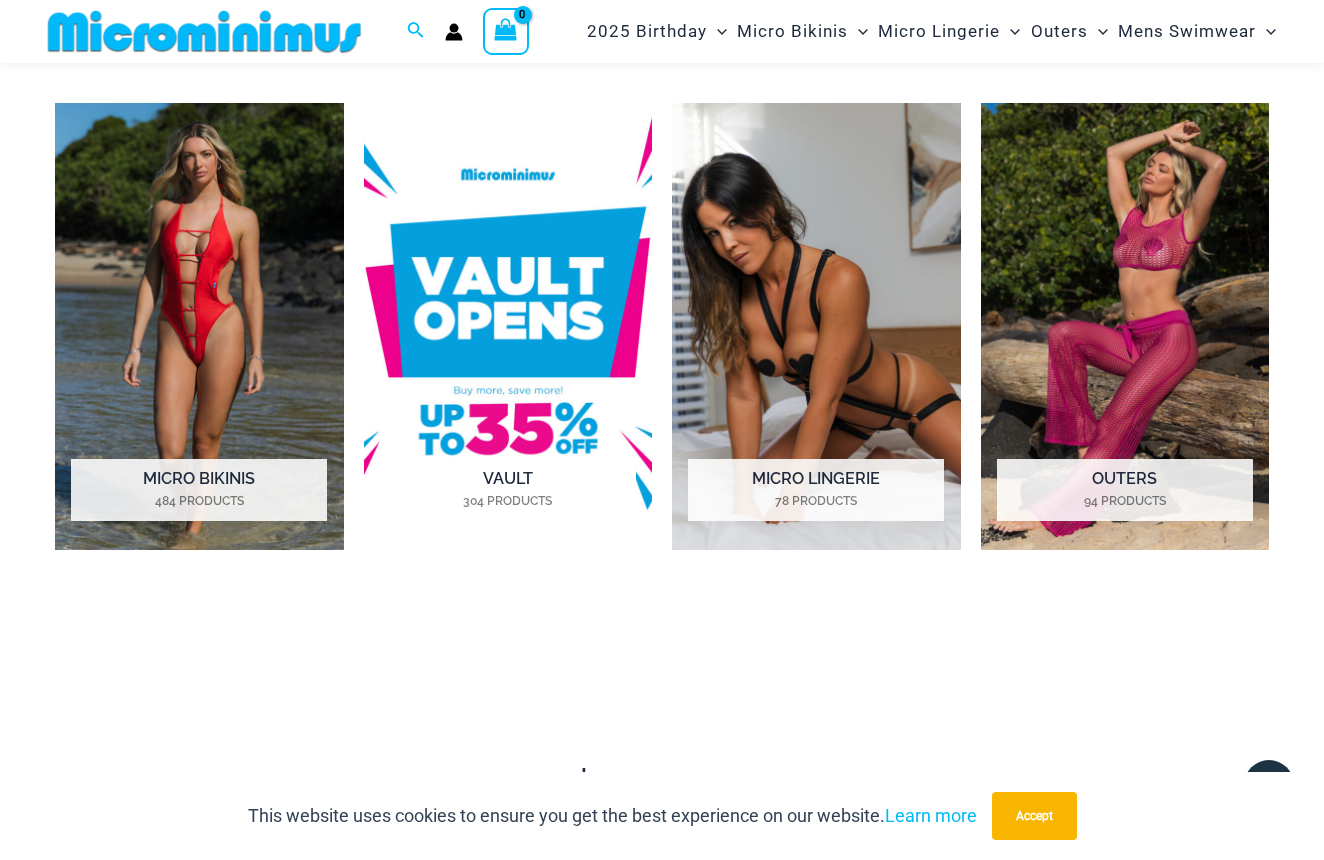 click at bounding box center [508, 326] 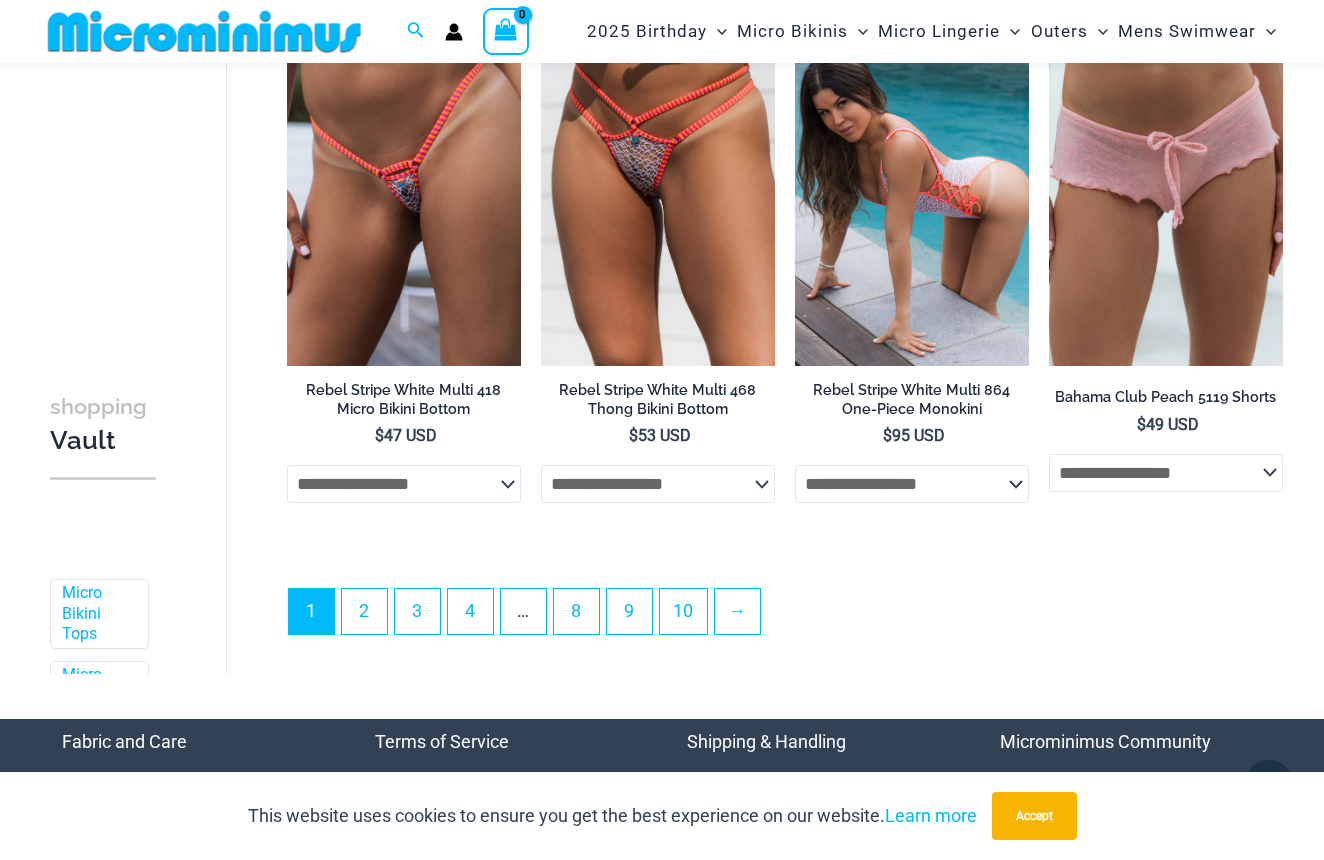 scroll, scrollTop: 4694, scrollLeft: 0, axis: vertical 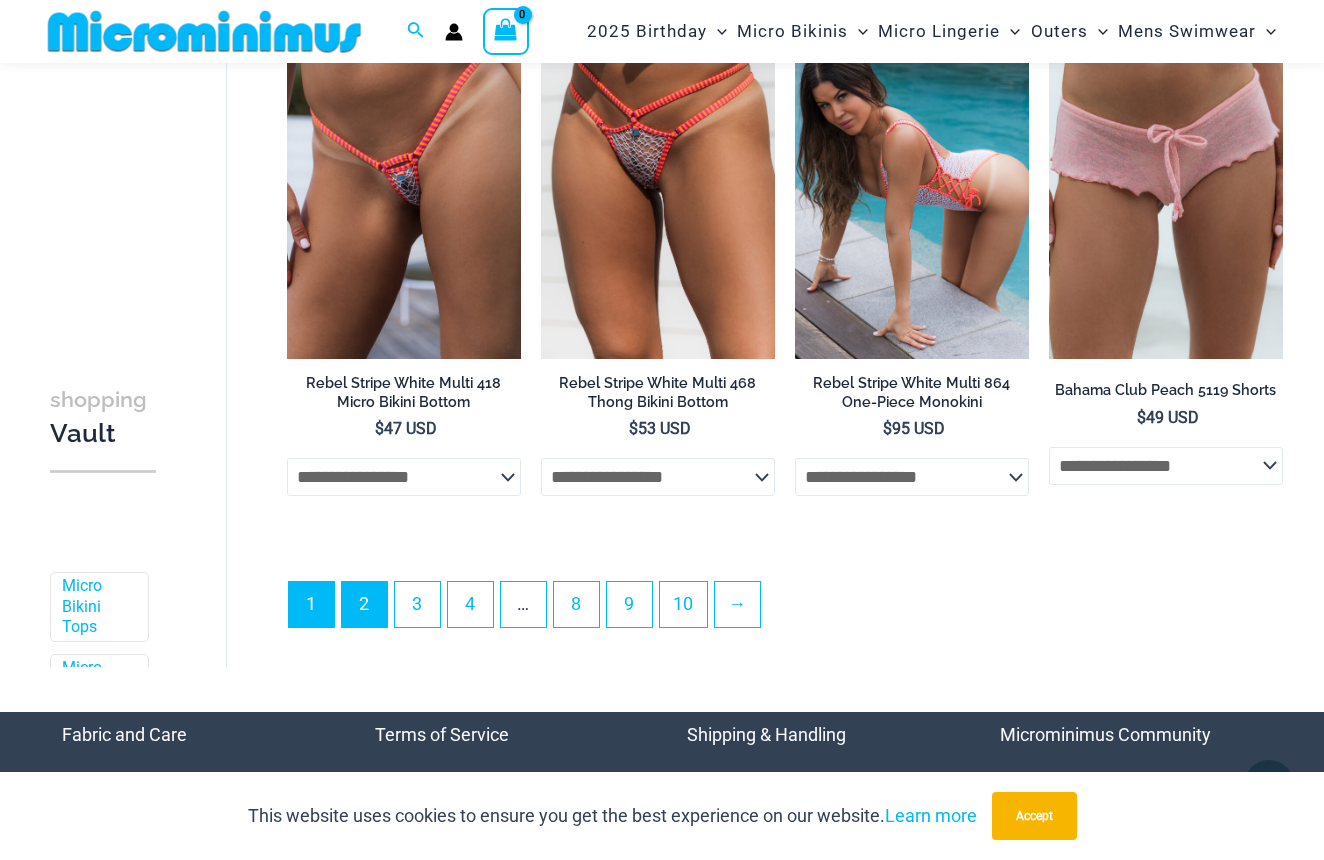 click on "2" at bounding box center (364, 604) 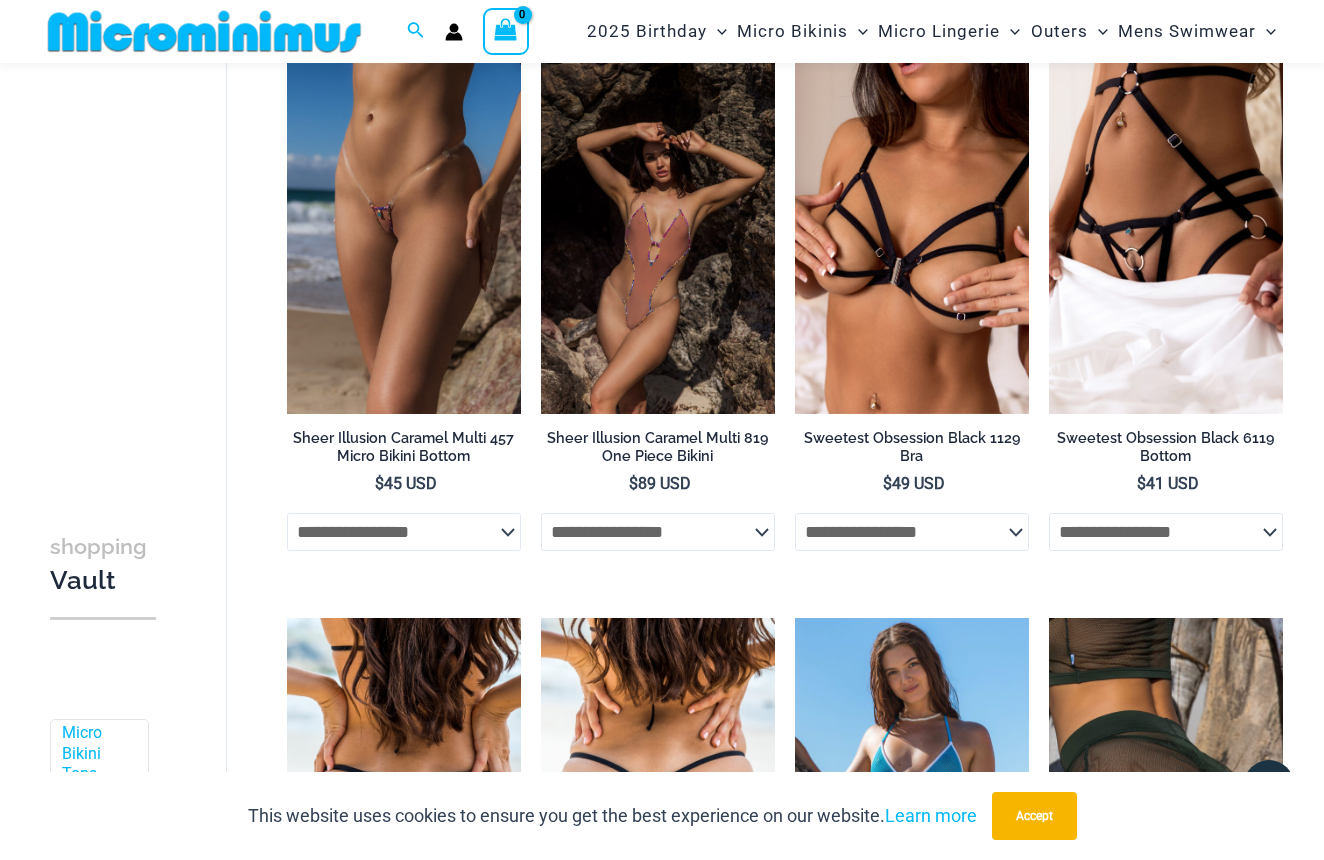scroll, scrollTop: 711, scrollLeft: 0, axis: vertical 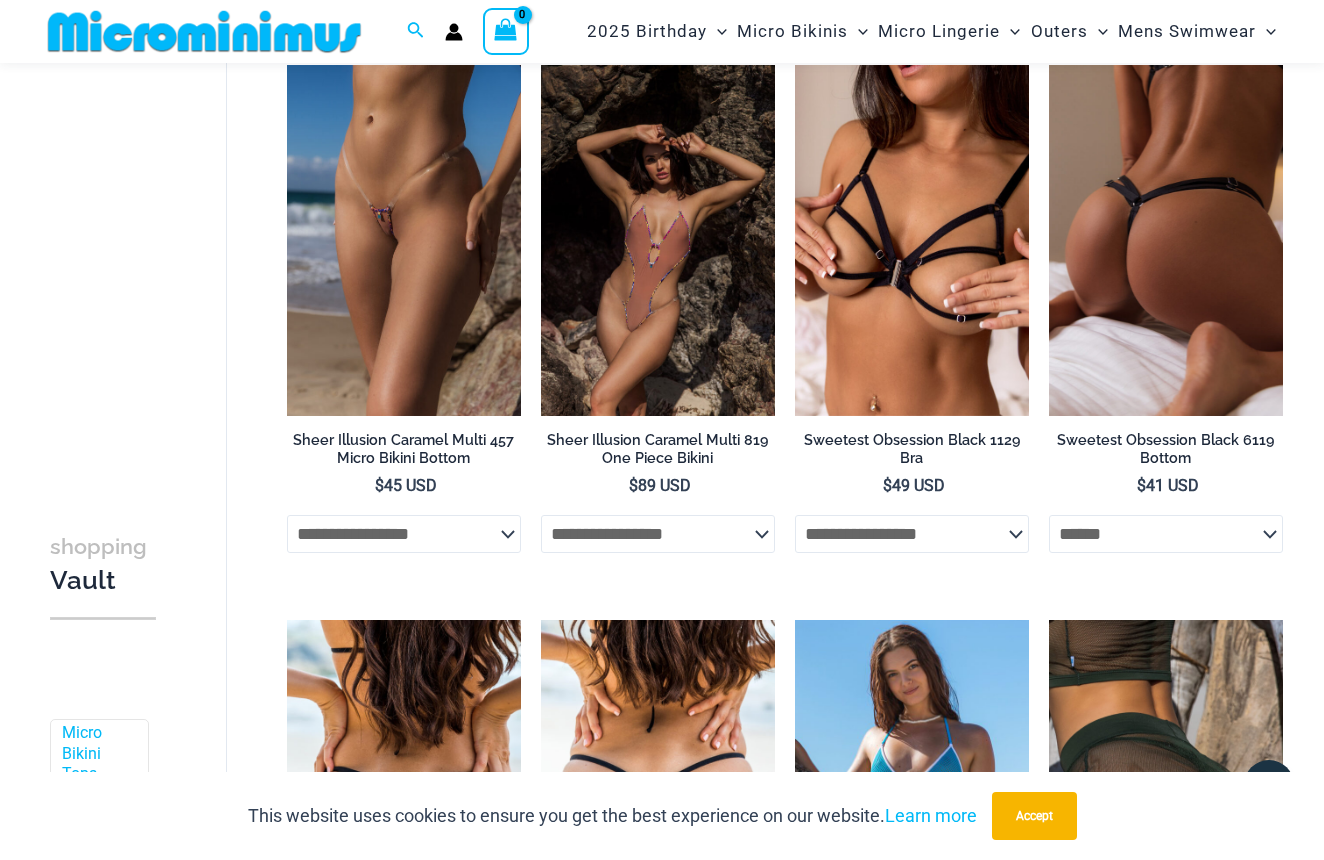 select on "******" 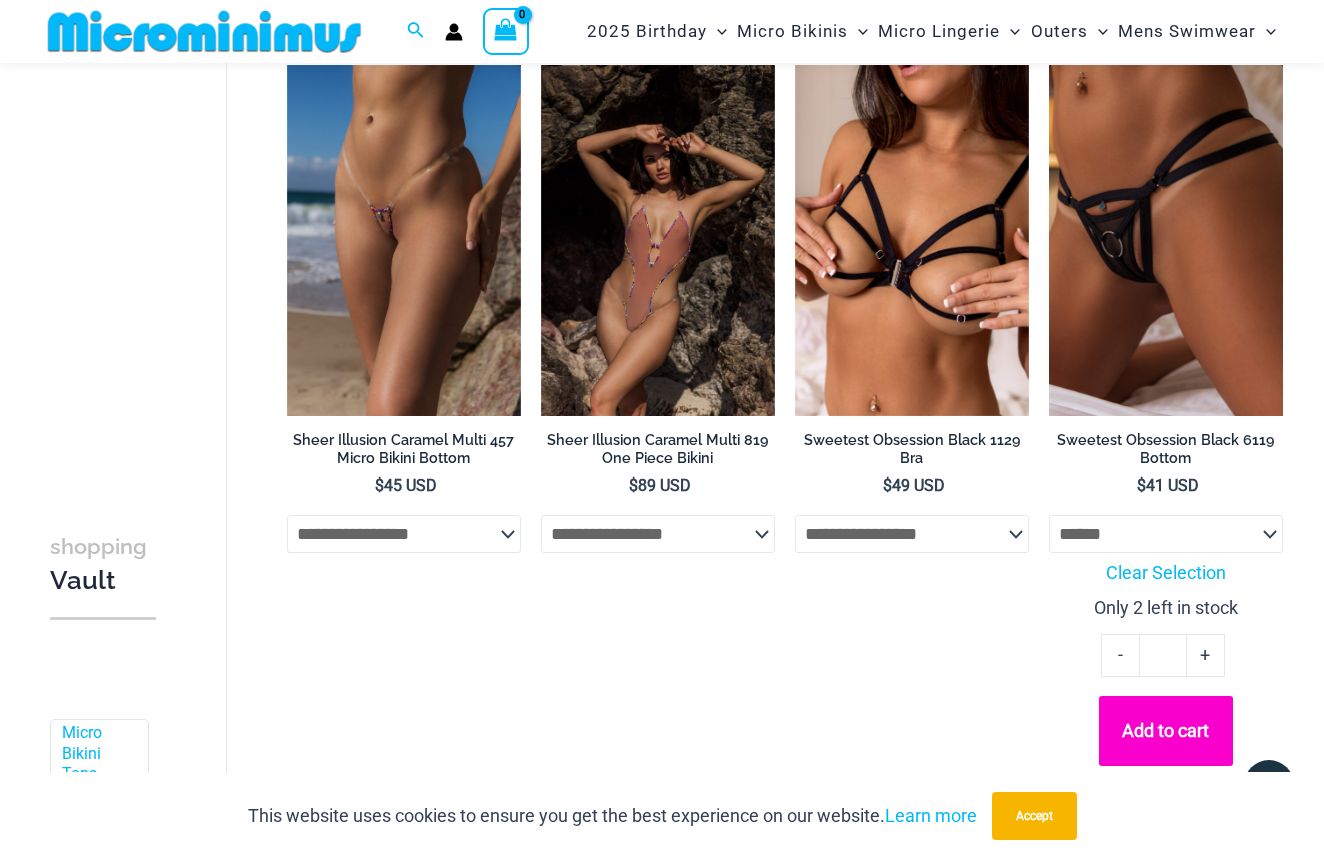 click on "Add to cart" 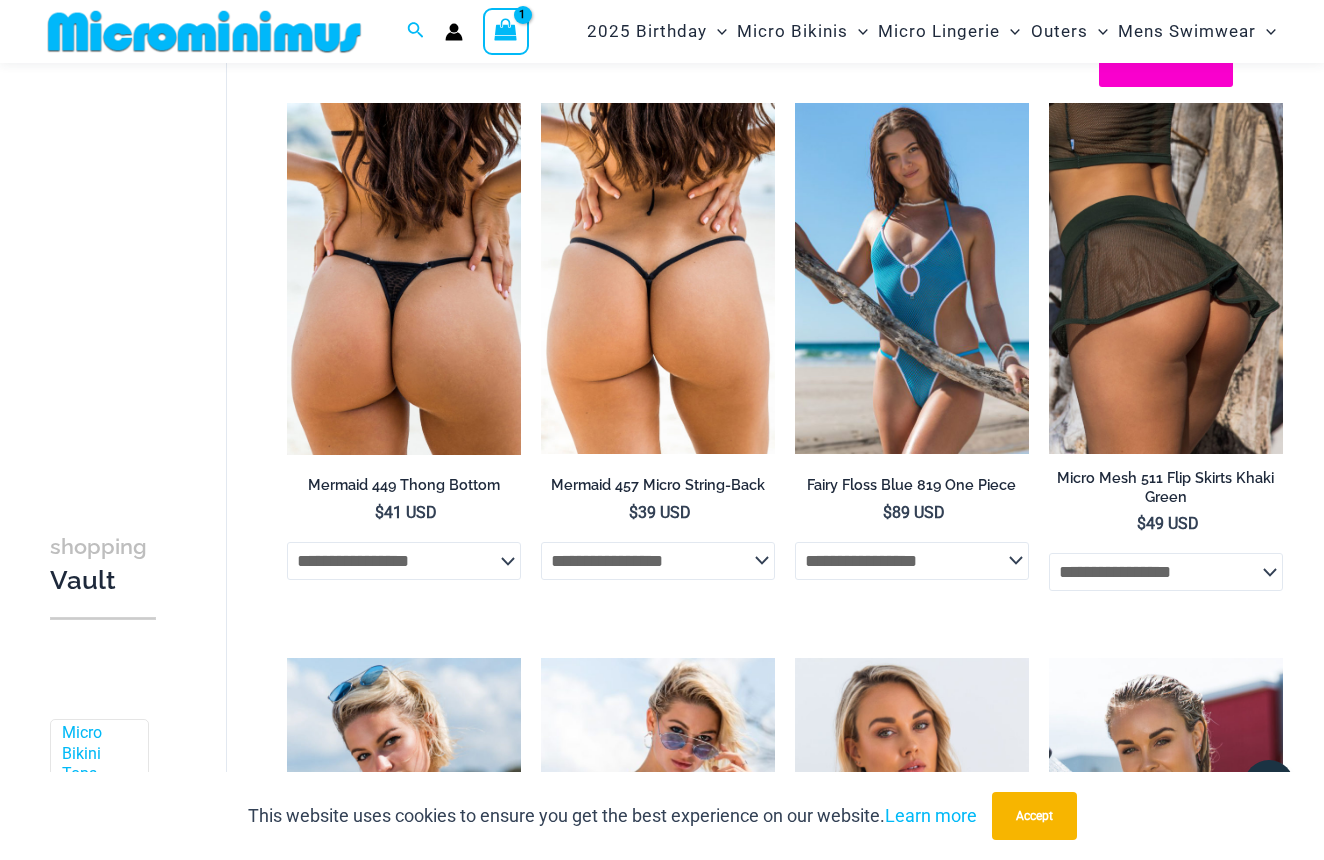 scroll, scrollTop: 1399, scrollLeft: 0, axis: vertical 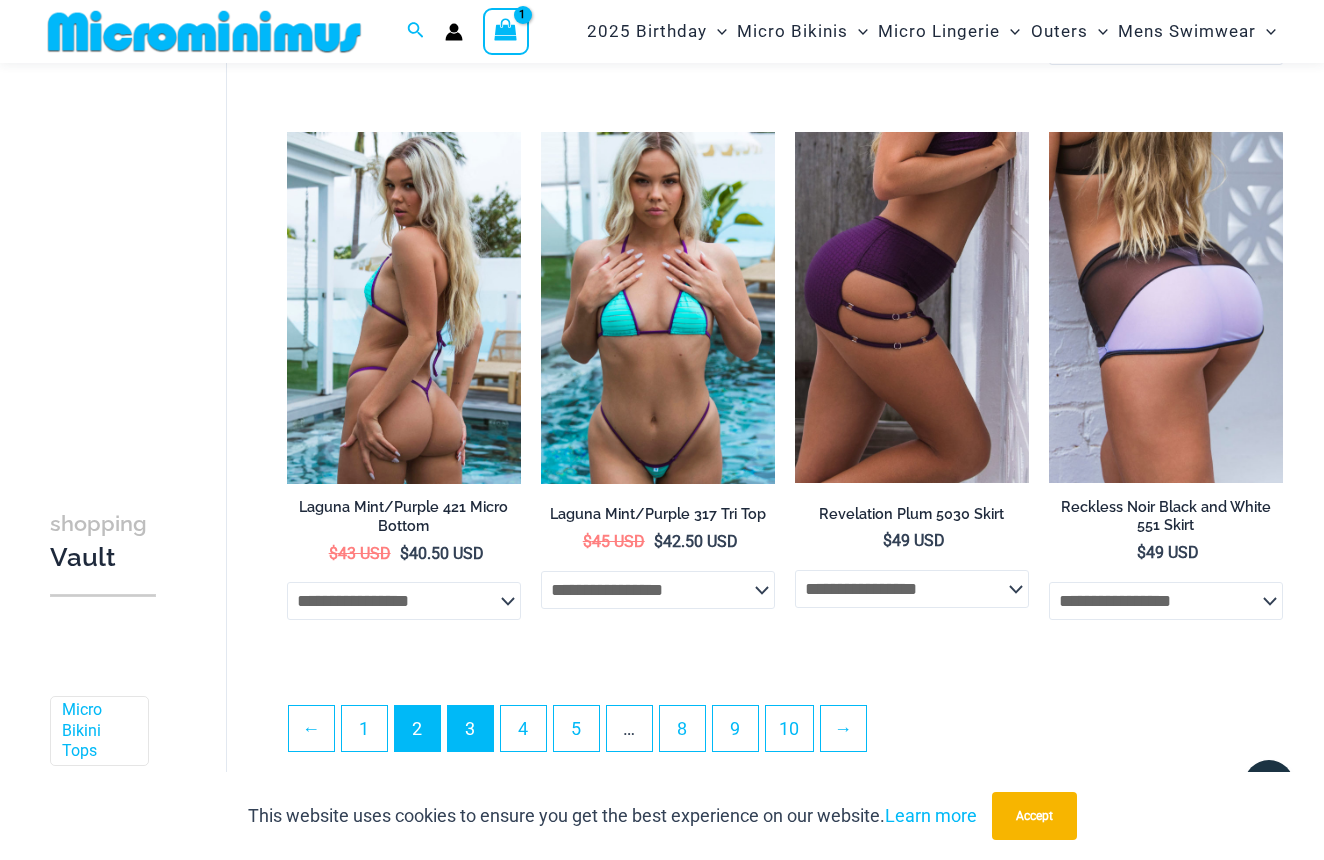 click on "3" at bounding box center [470, 728] 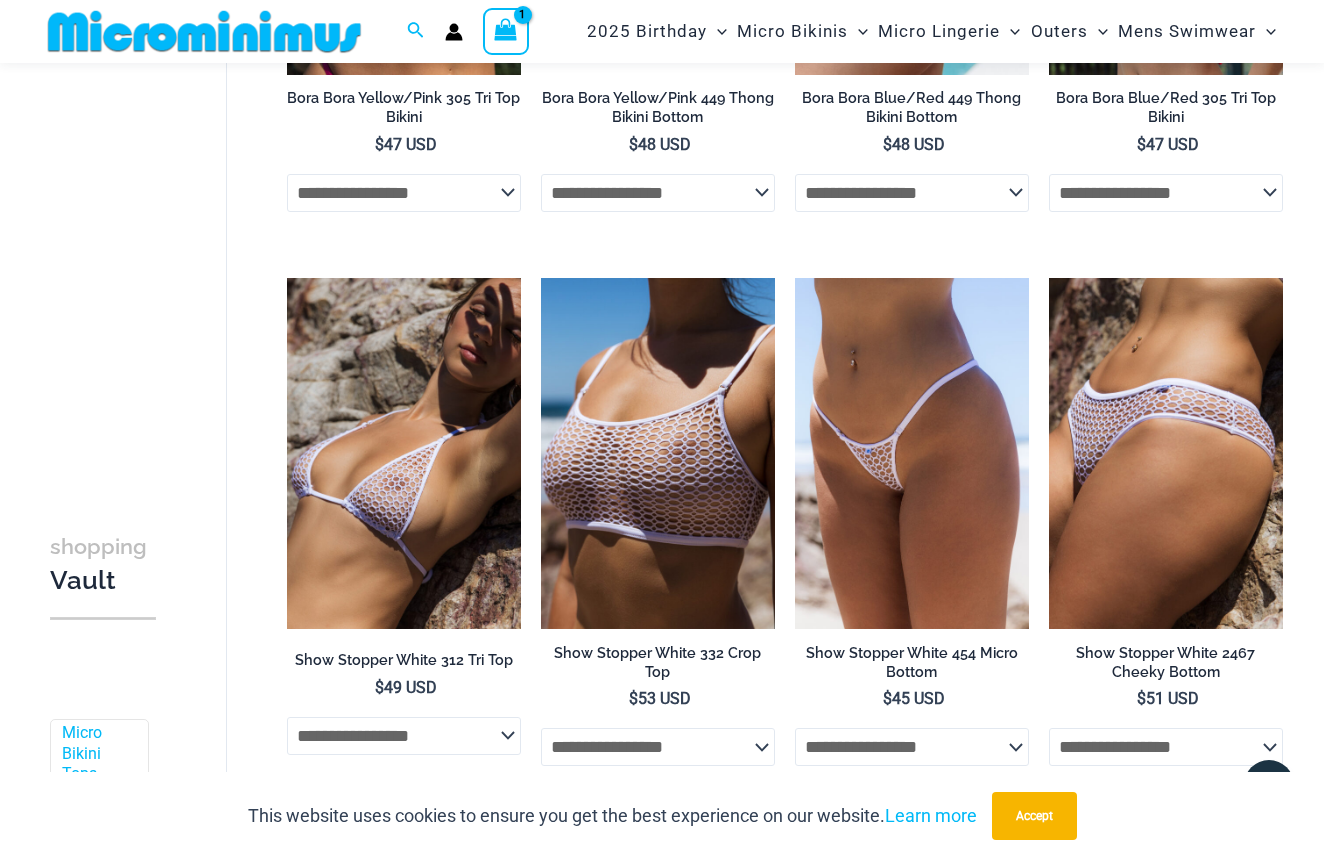 scroll, scrollTop: 3986, scrollLeft: 0, axis: vertical 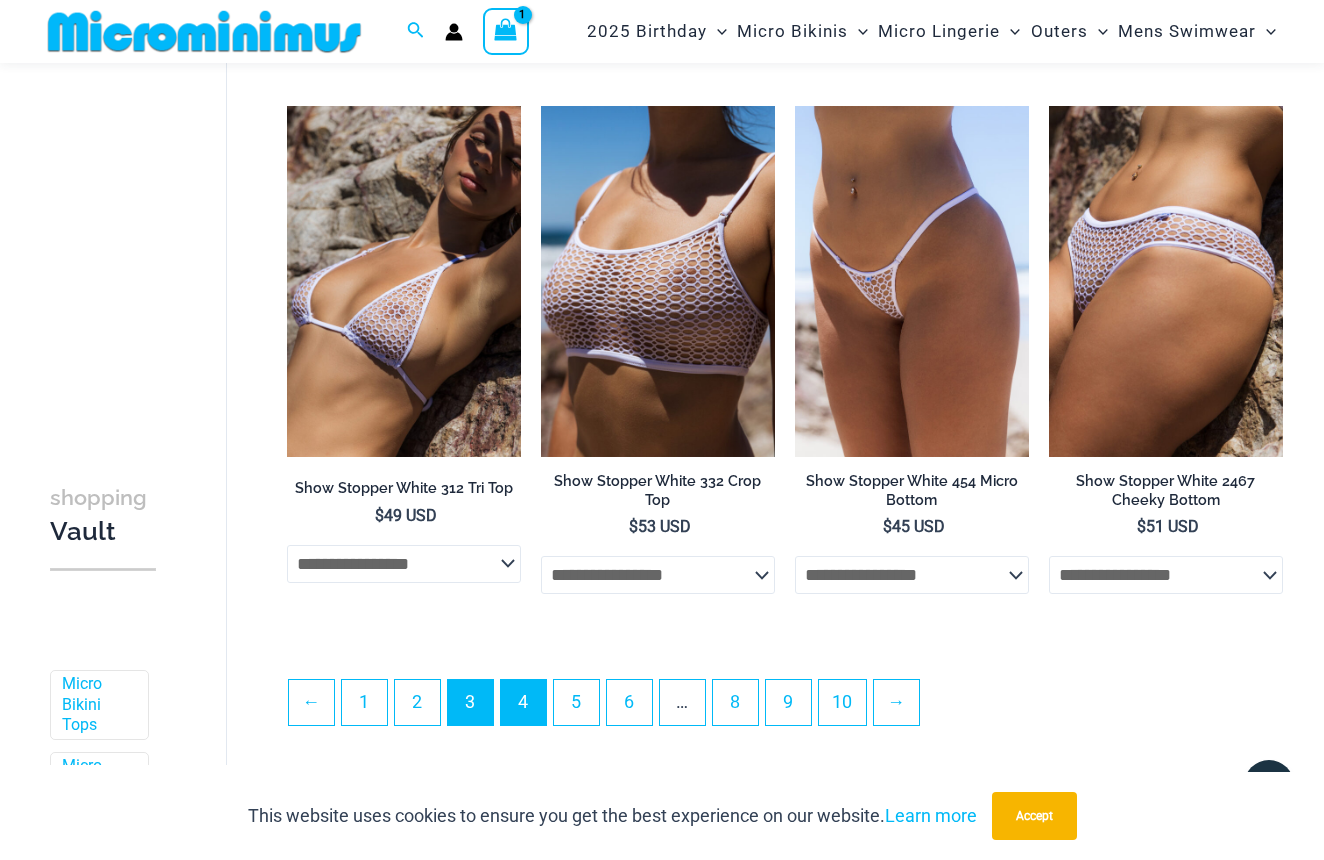 click on "4" at bounding box center (523, 702) 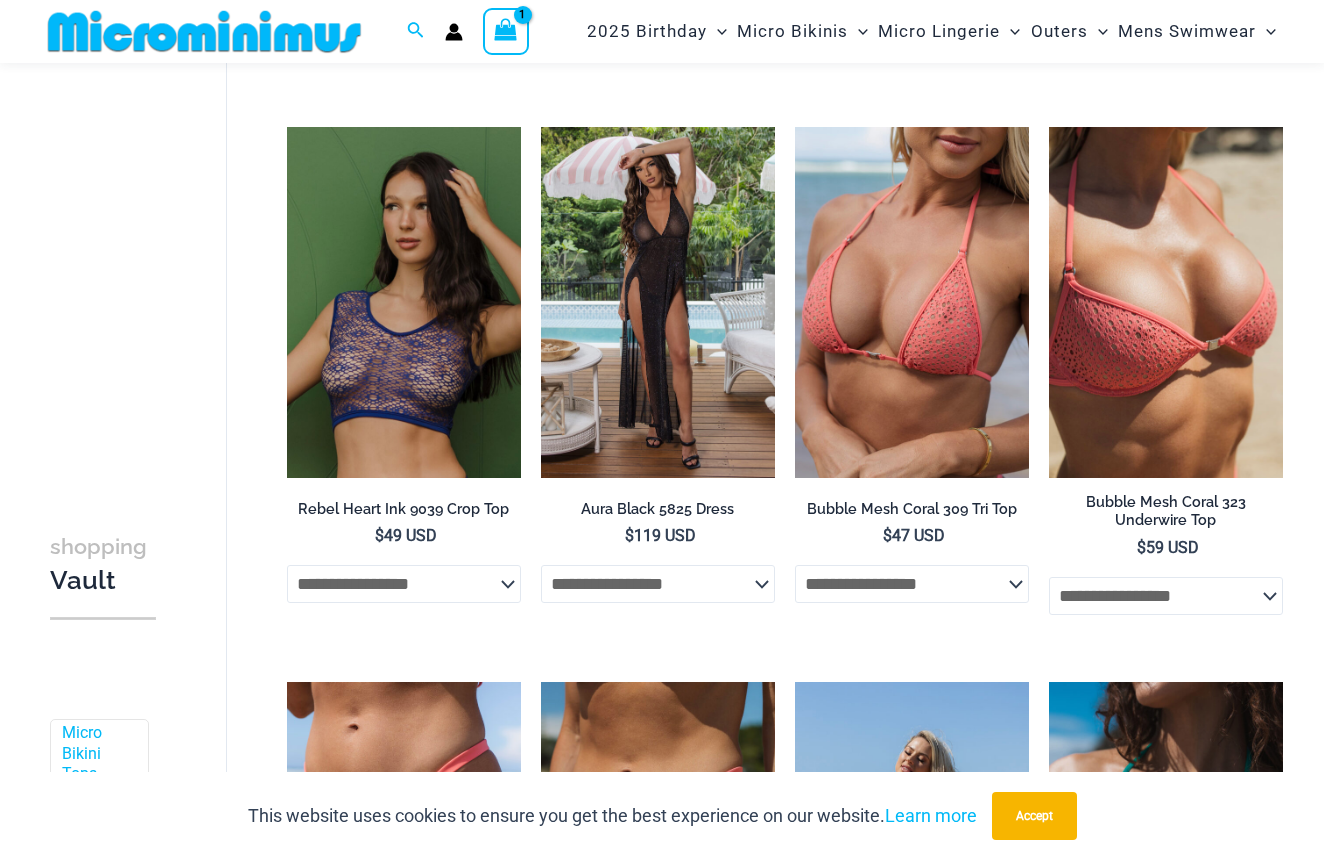 scroll, scrollTop: 791, scrollLeft: 0, axis: vertical 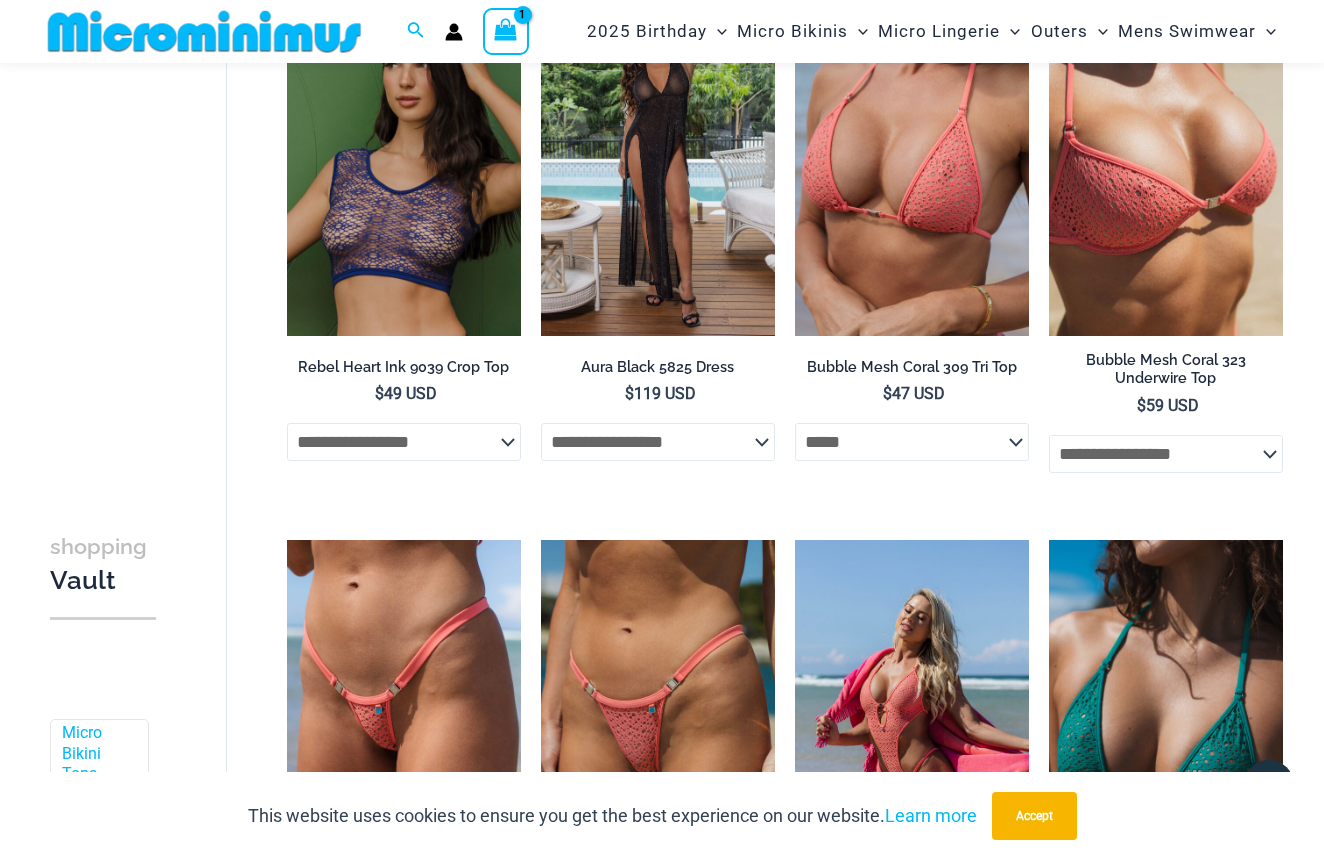 select on "*****" 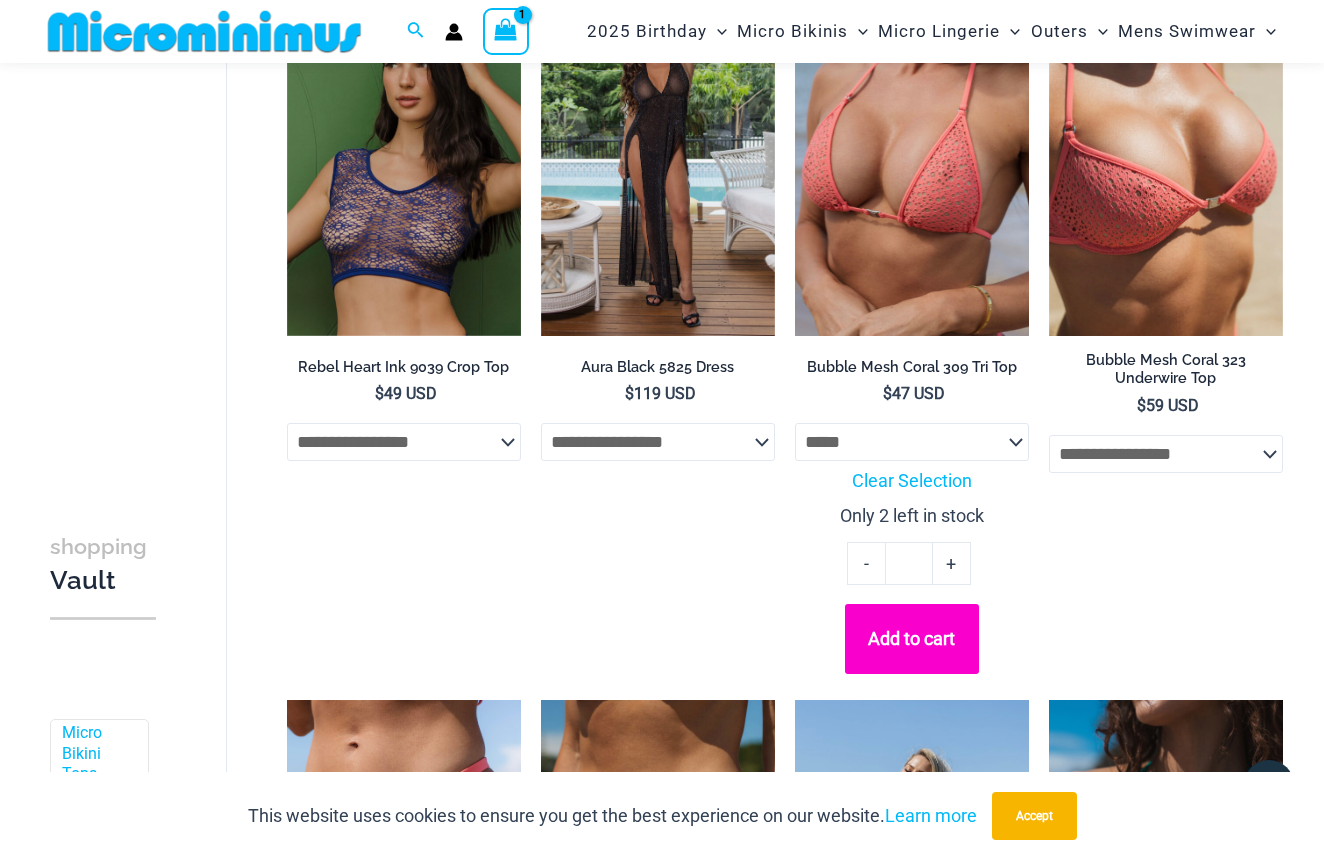 click on "Add to cart" 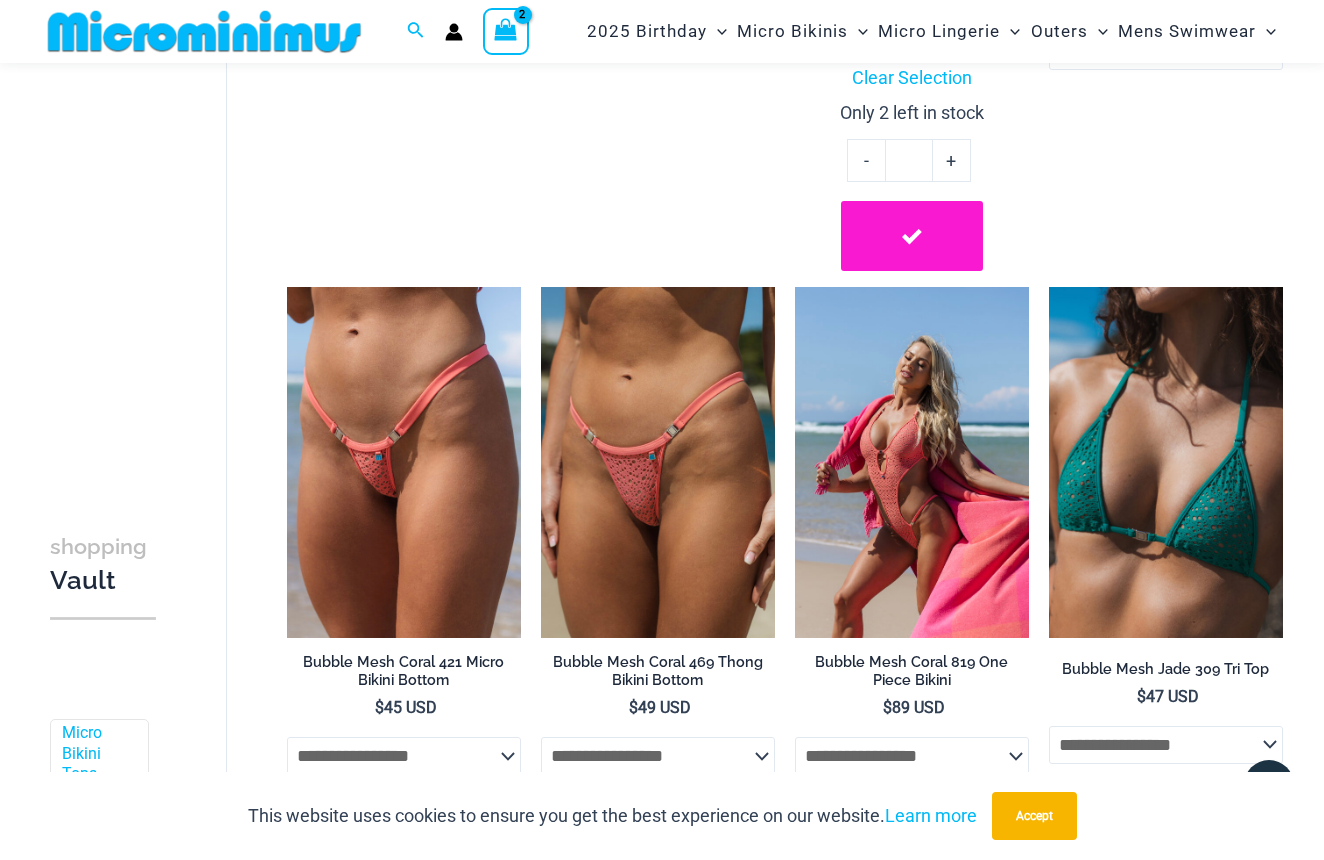 scroll, scrollTop: 1197, scrollLeft: 0, axis: vertical 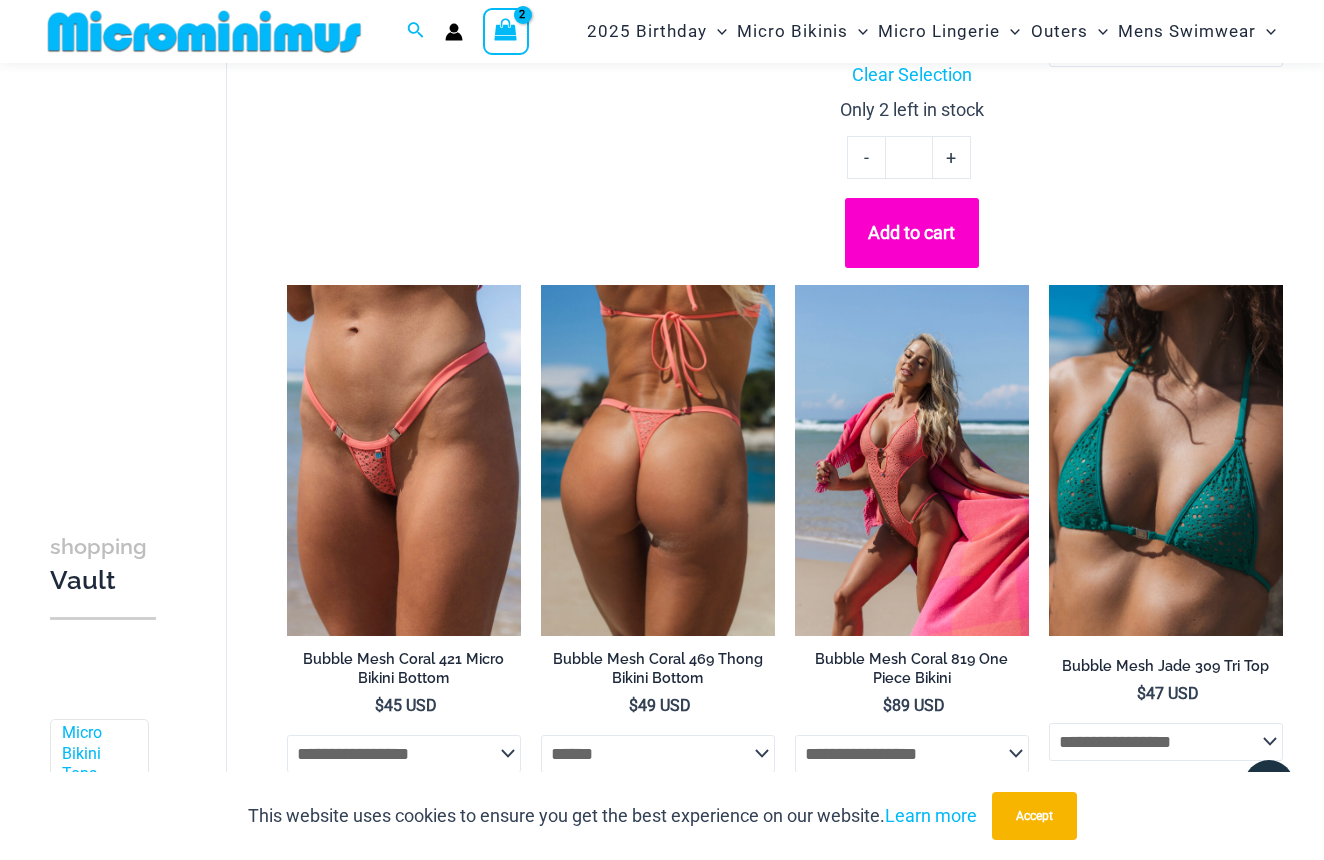 select on "******" 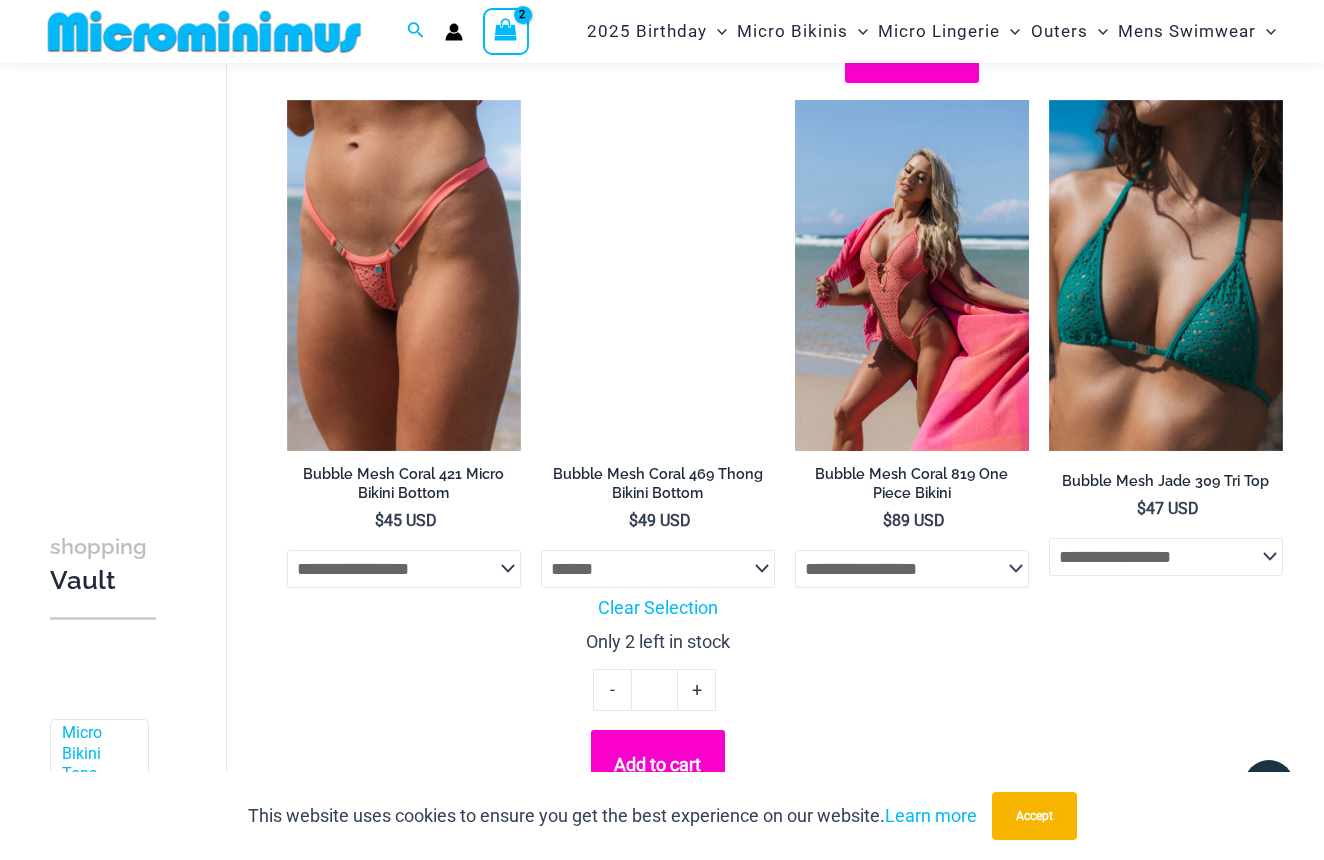 scroll, scrollTop: 1426, scrollLeft: 0, axis: vertical 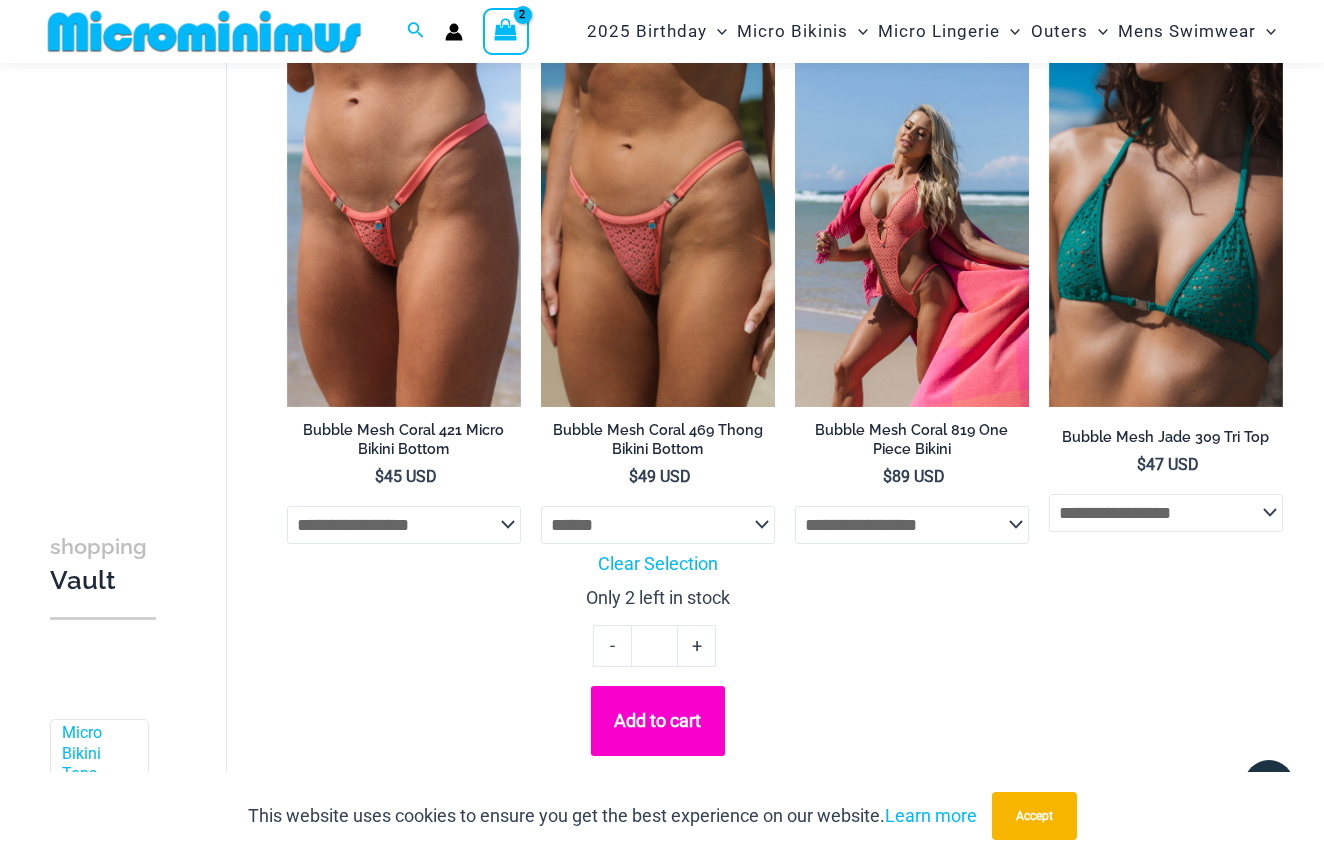 click on "Add to cart" 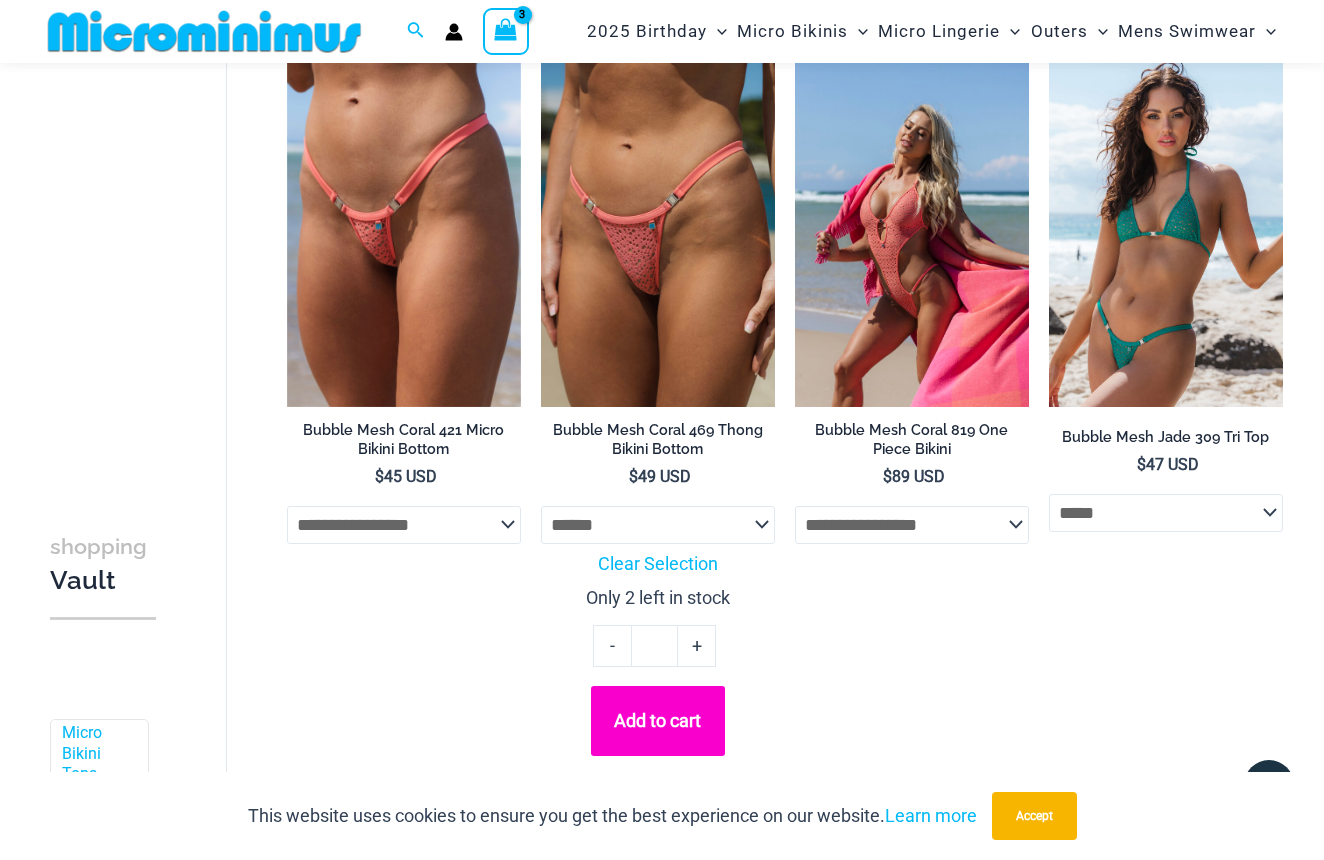 select on "*****" 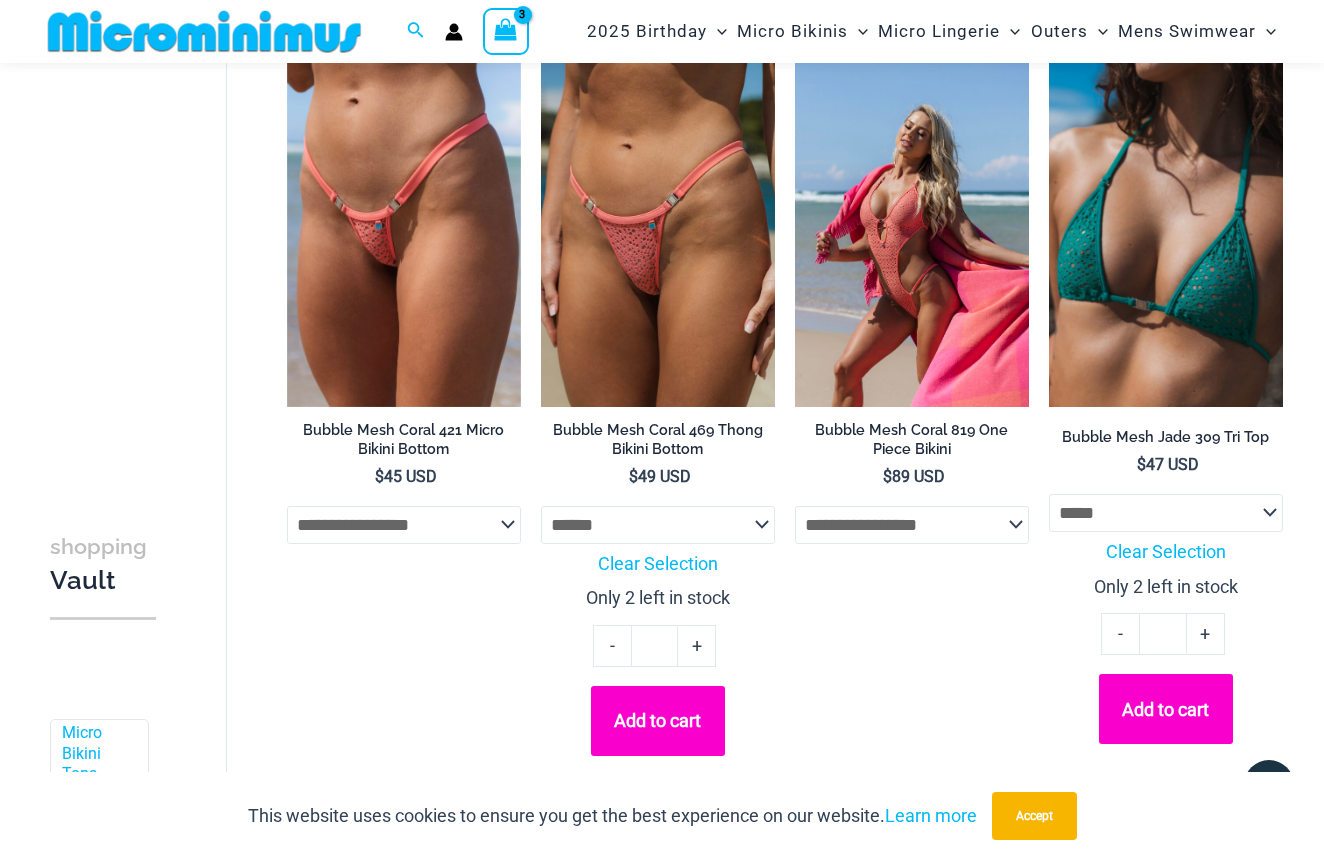click on "Add to cart" 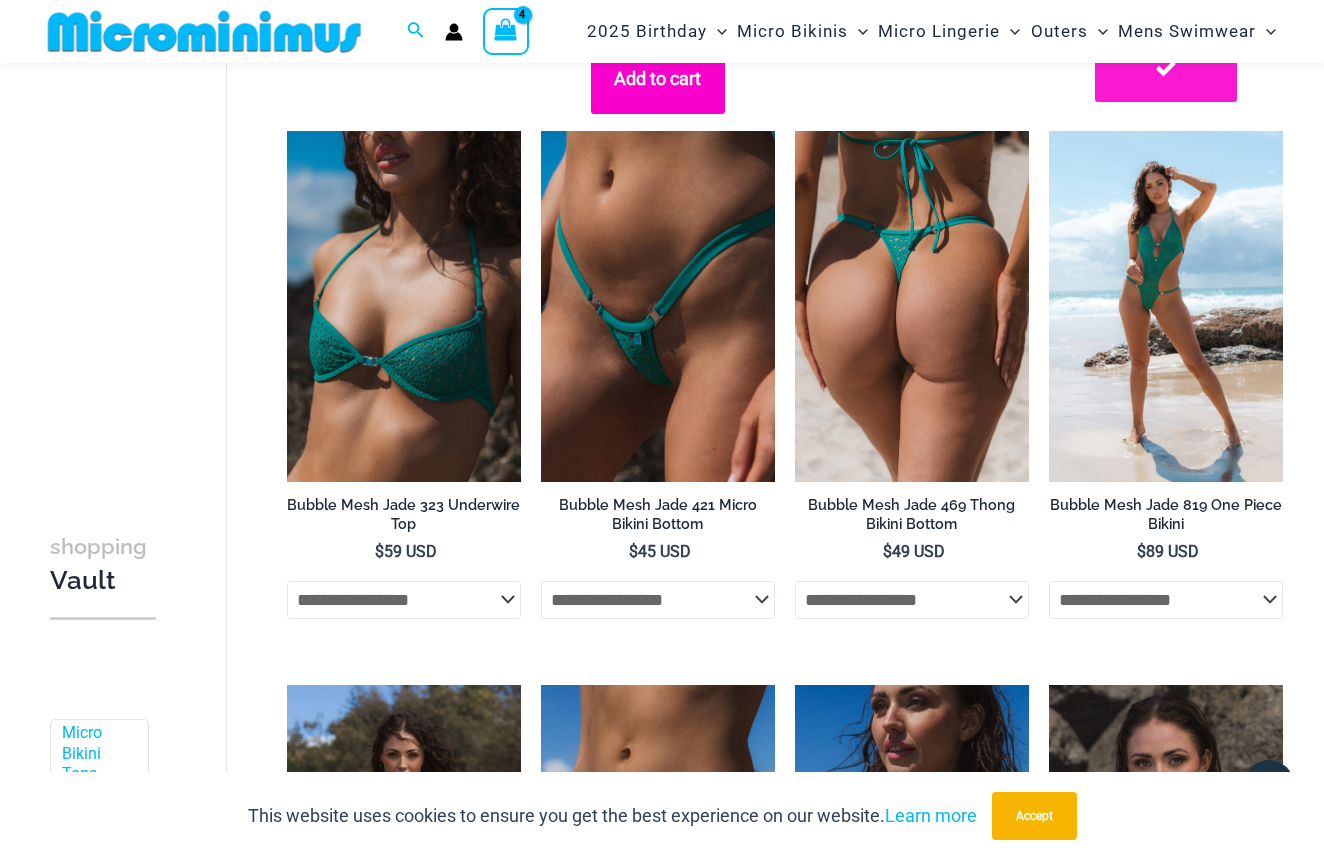 scroll, scrollTop: 2084, scrollLeft: 0, axis: vertical 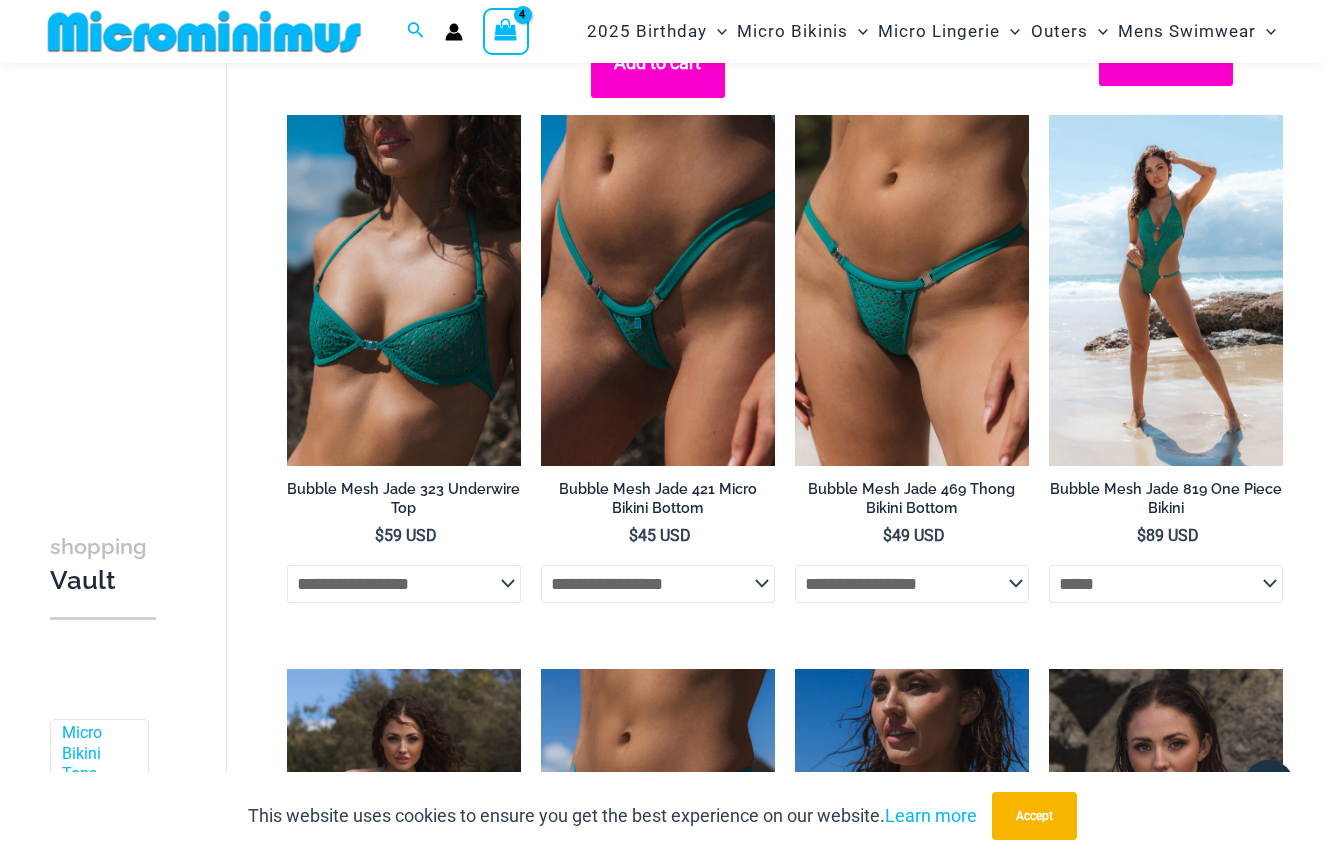 select on "*****" 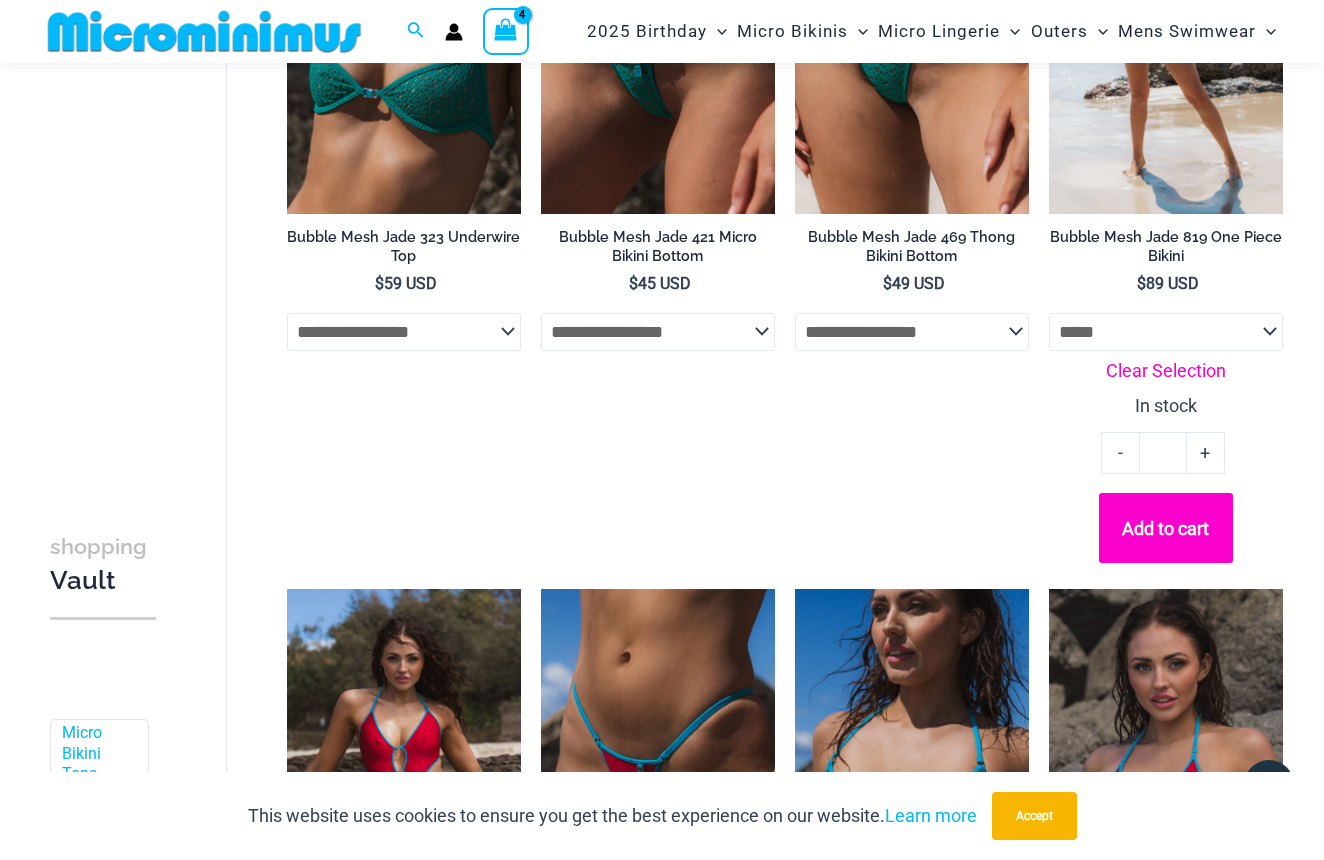 scroll, scrollTop: 2353, scrollLeft: 0, axis: vertical 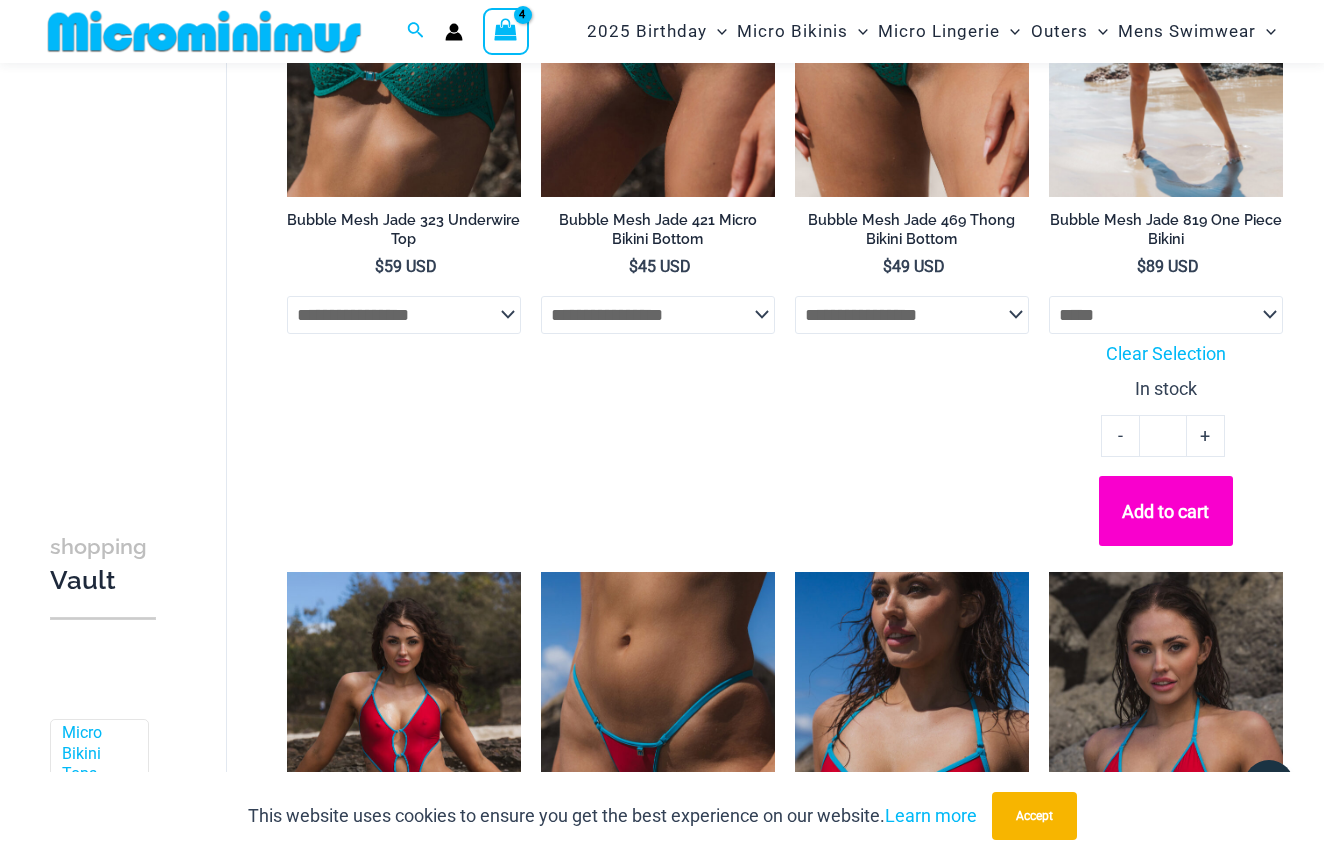 click on "Add to cart" 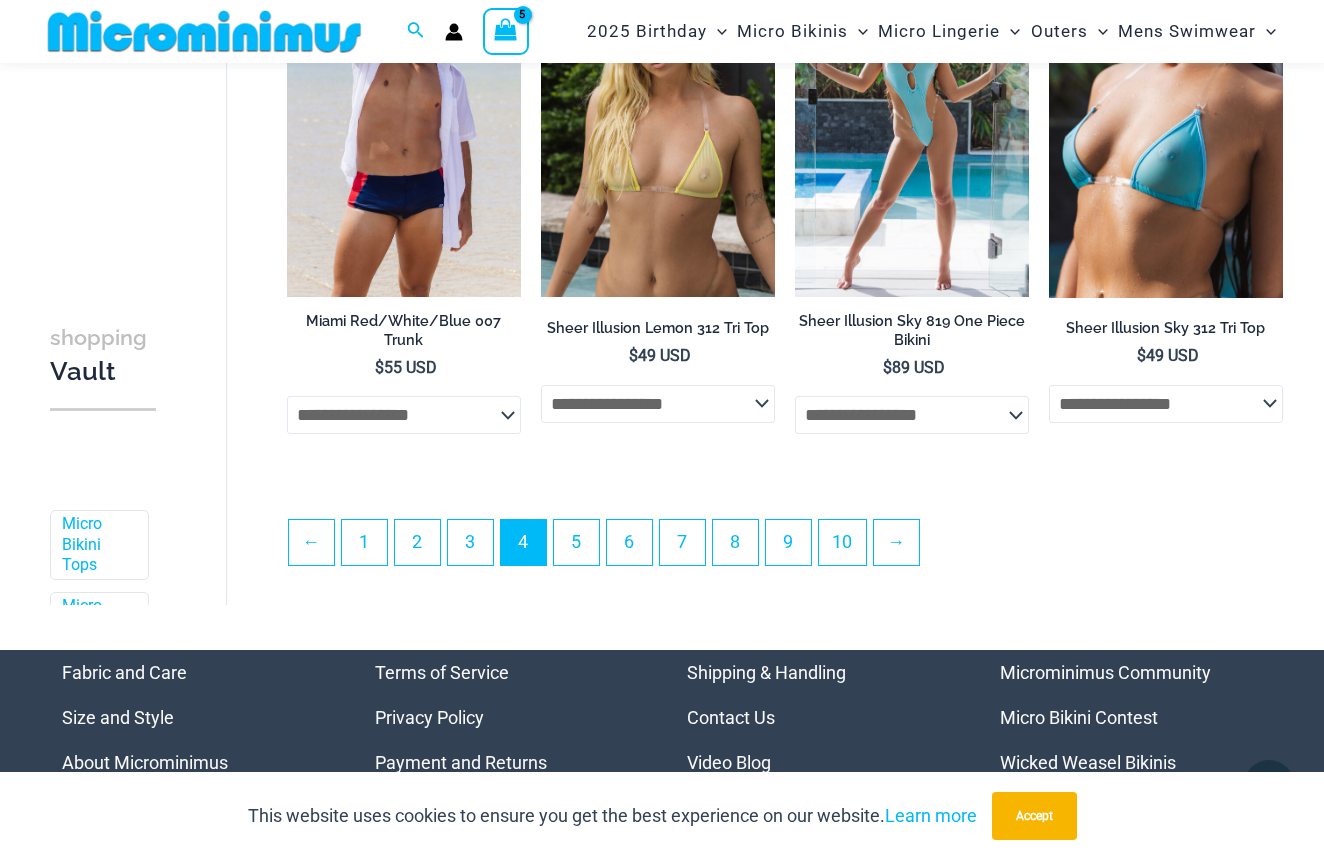 scroll, scrollTop: 4513, scrollLeft: 0, axis: vertical 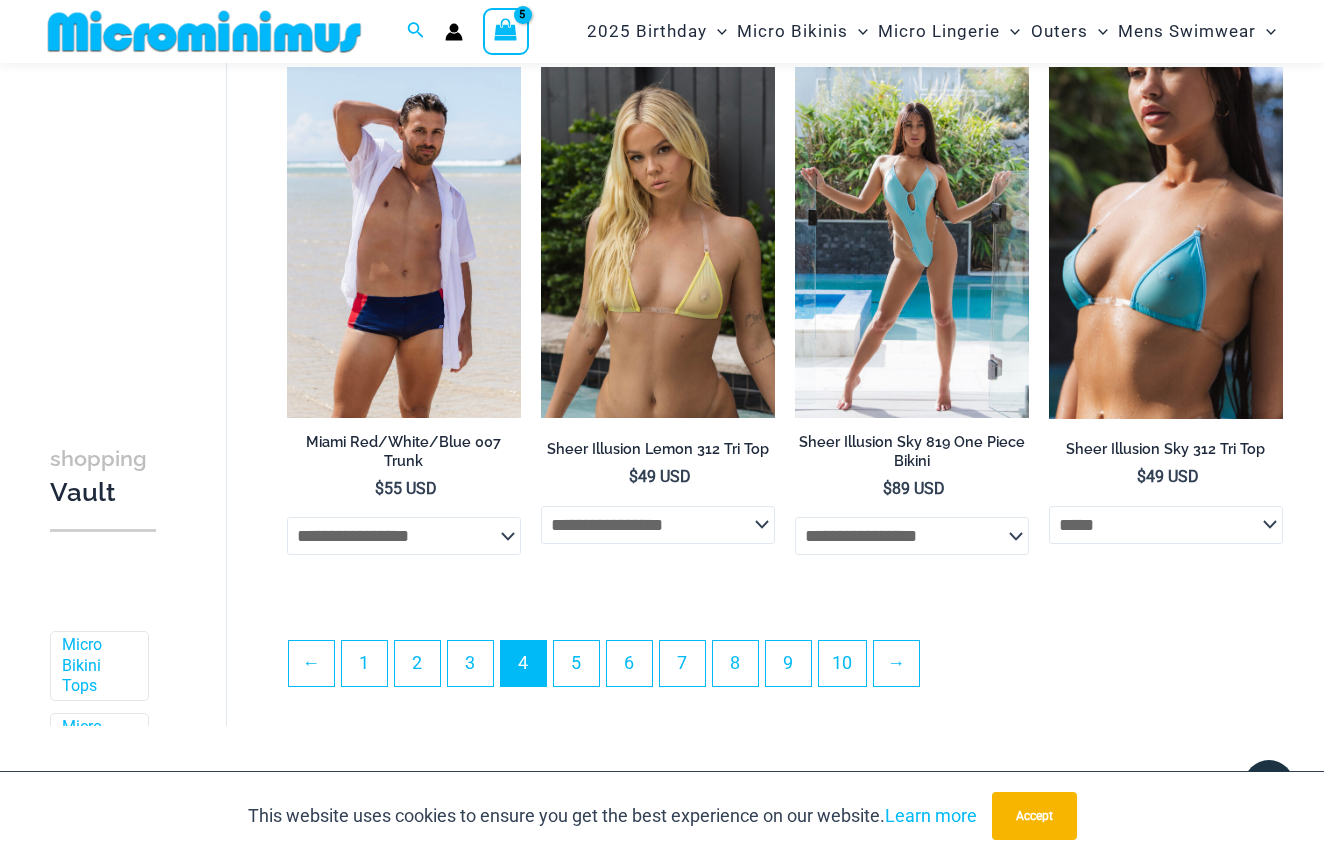select on "*****" 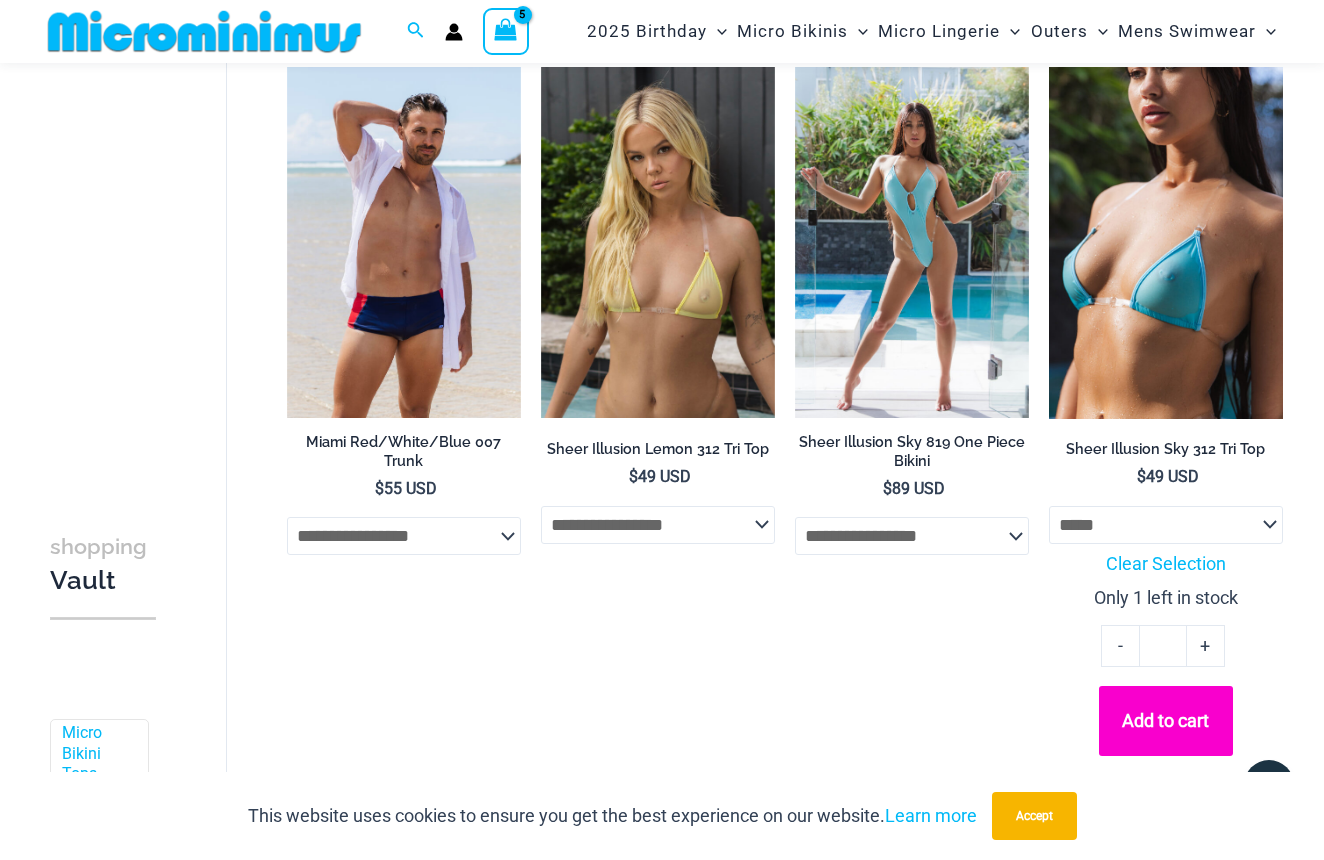 click on "Add to cart" 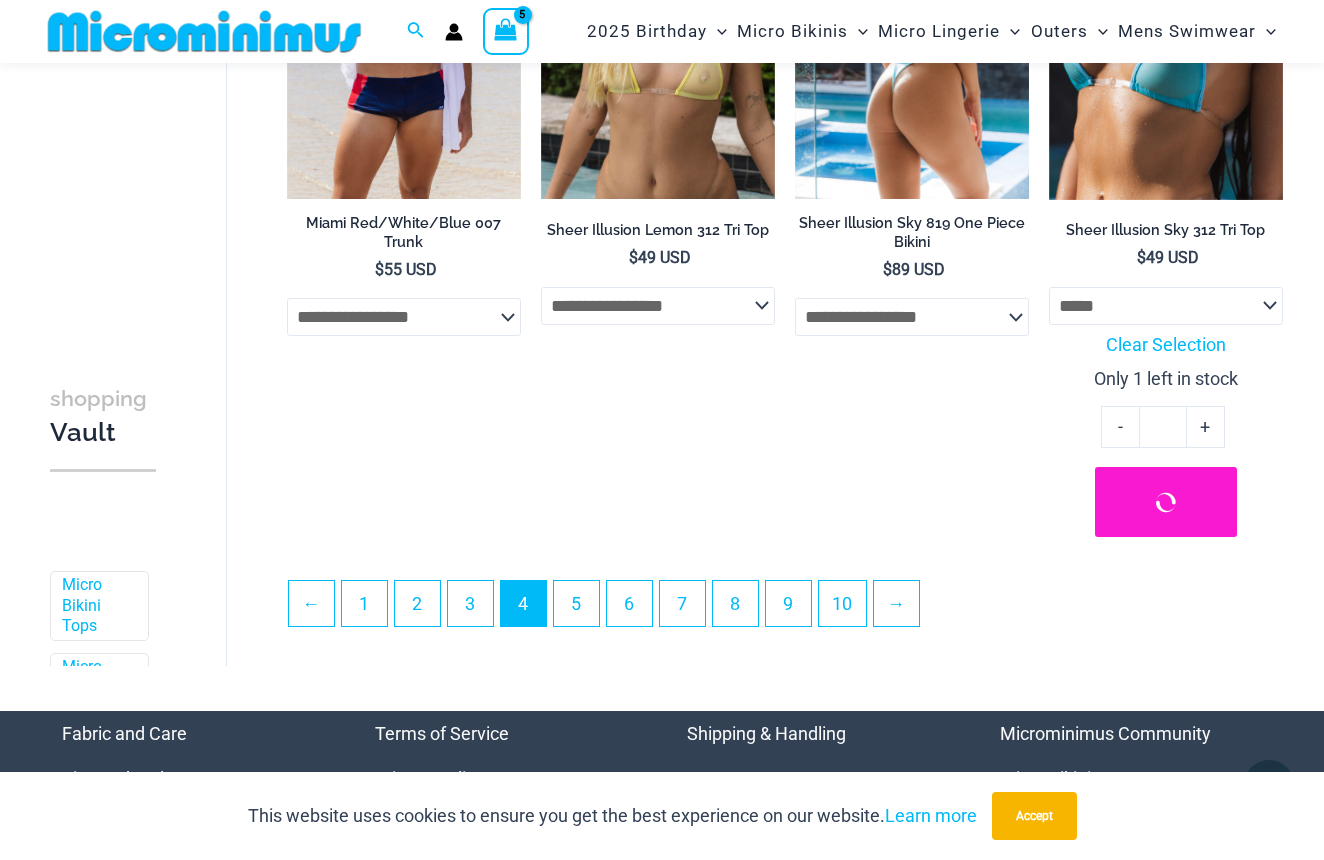scroll, scrollTop: 4775, scrollLeft: 0, axis: vertical 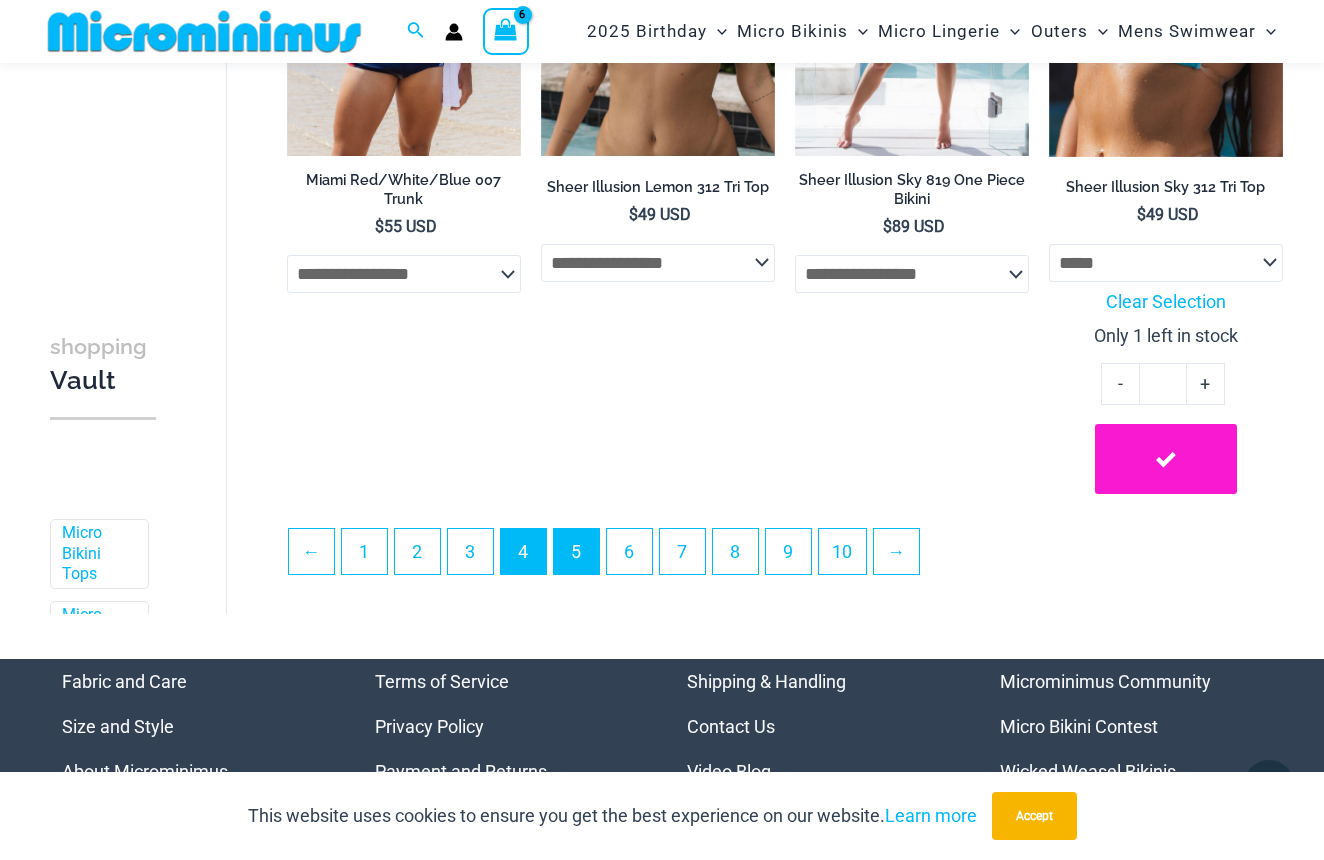 click on "5" at bounding box center (576, 551) 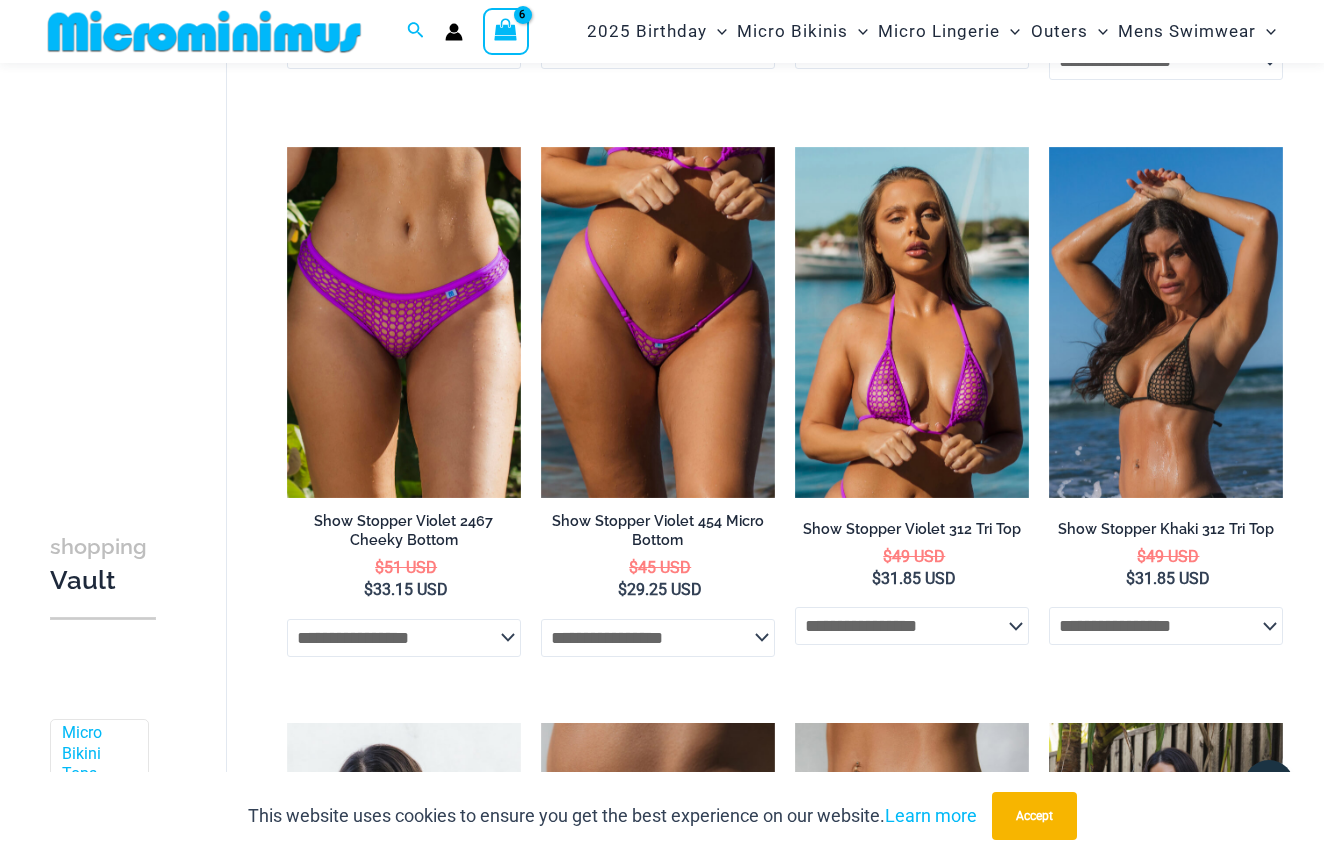 scroll, scrollTop: 1228, scrollLeft: 0, axis: vertical 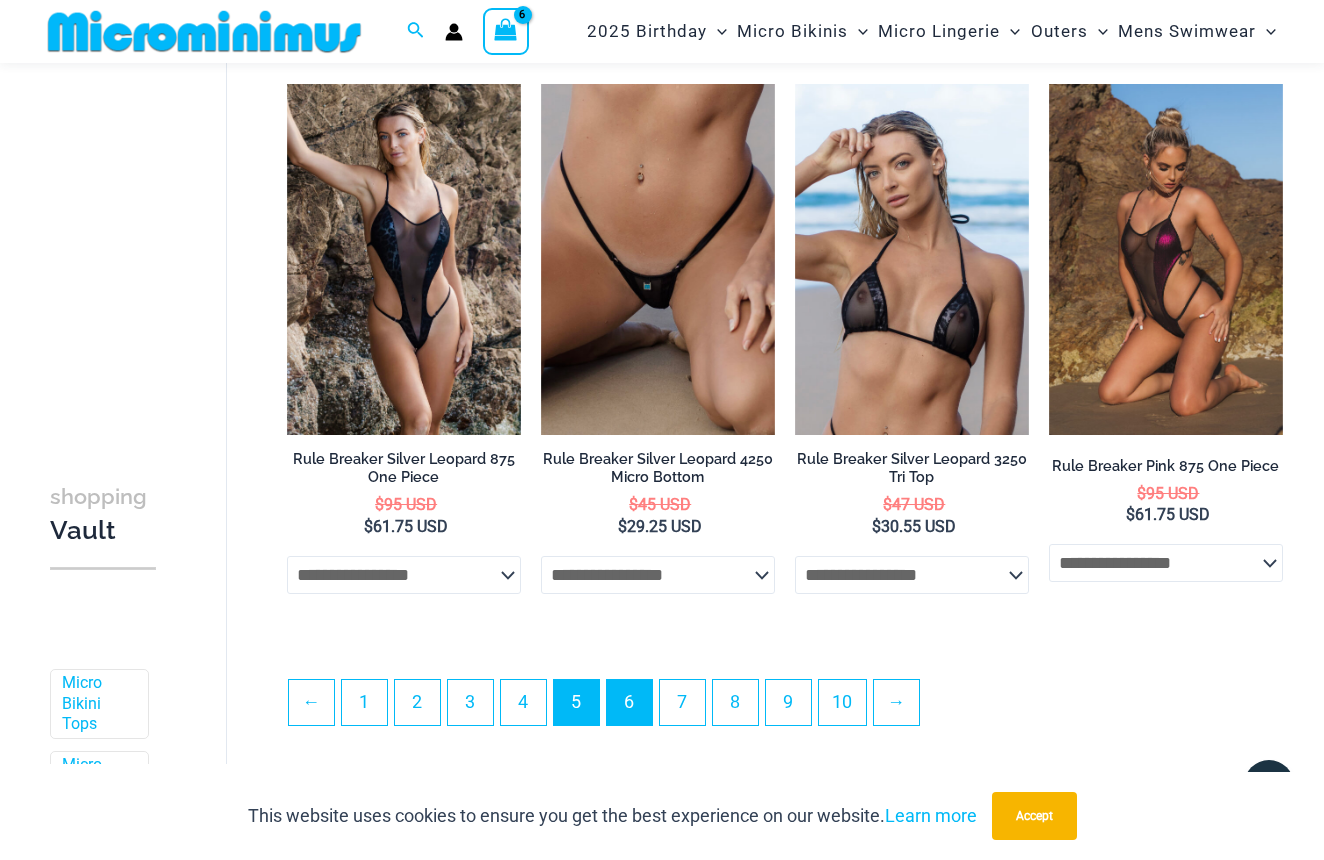 click on "6" at bounding box center (629, 702) 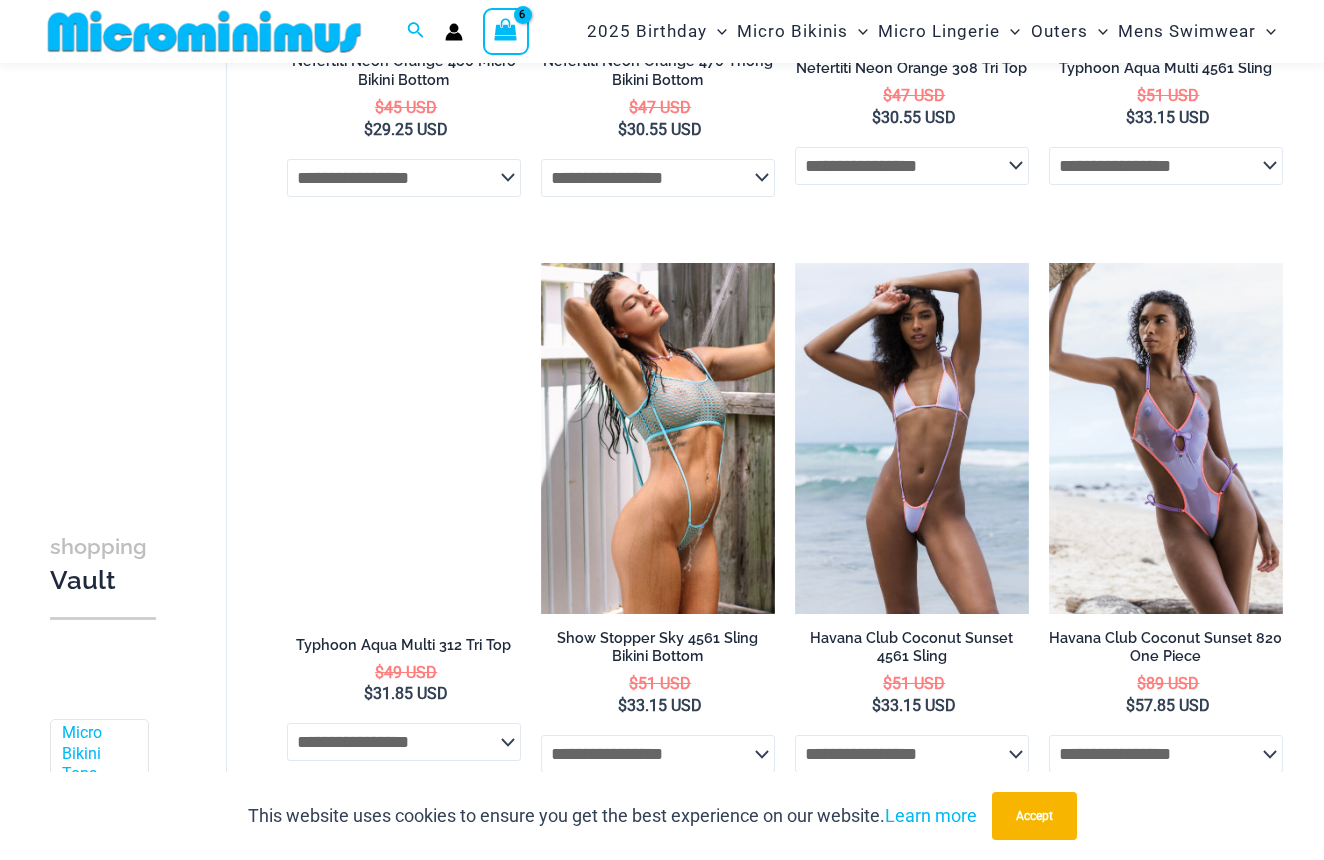 scroll, scrollTop: 2284, scrollLeft: 0, axis: vertical 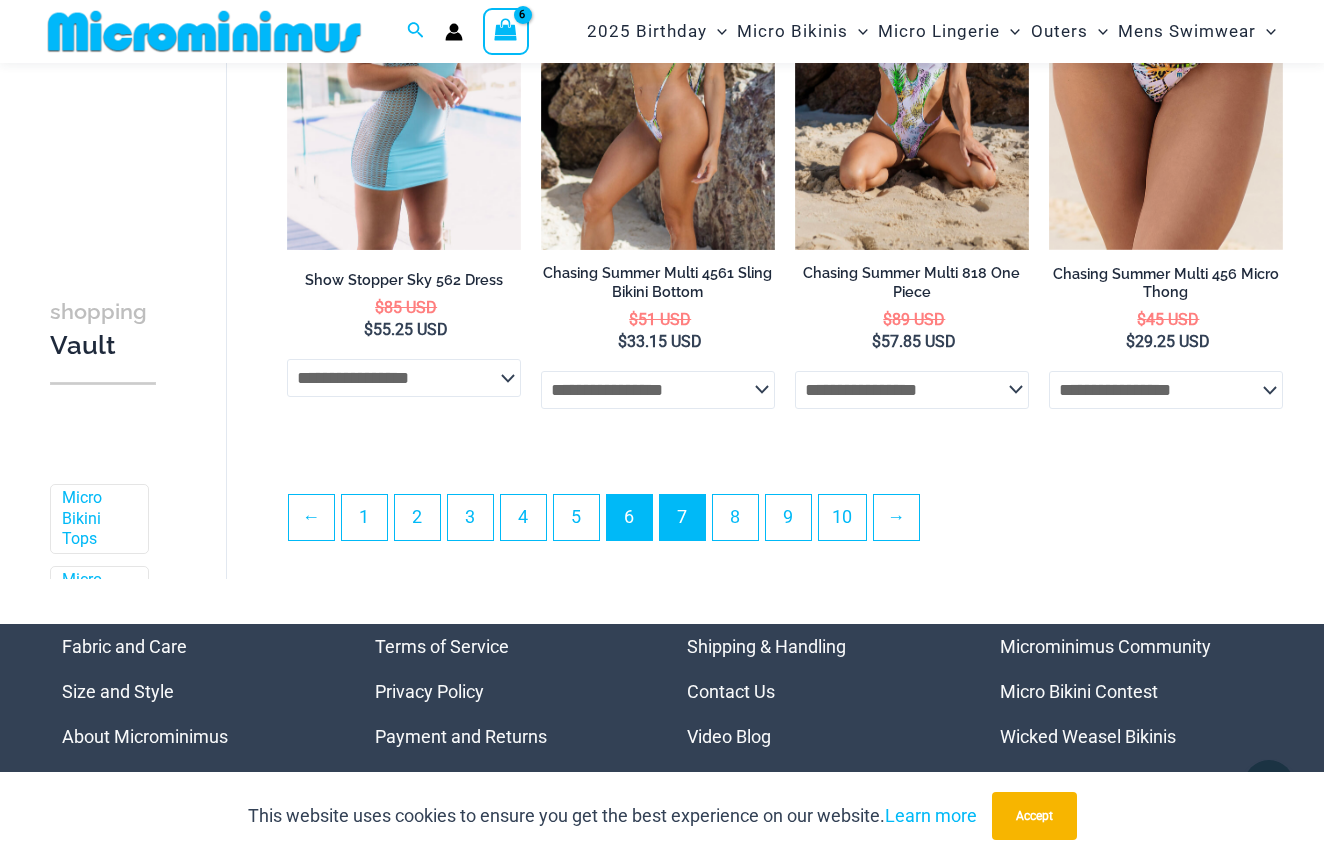 click on "7" at bounding box center (682, 517) 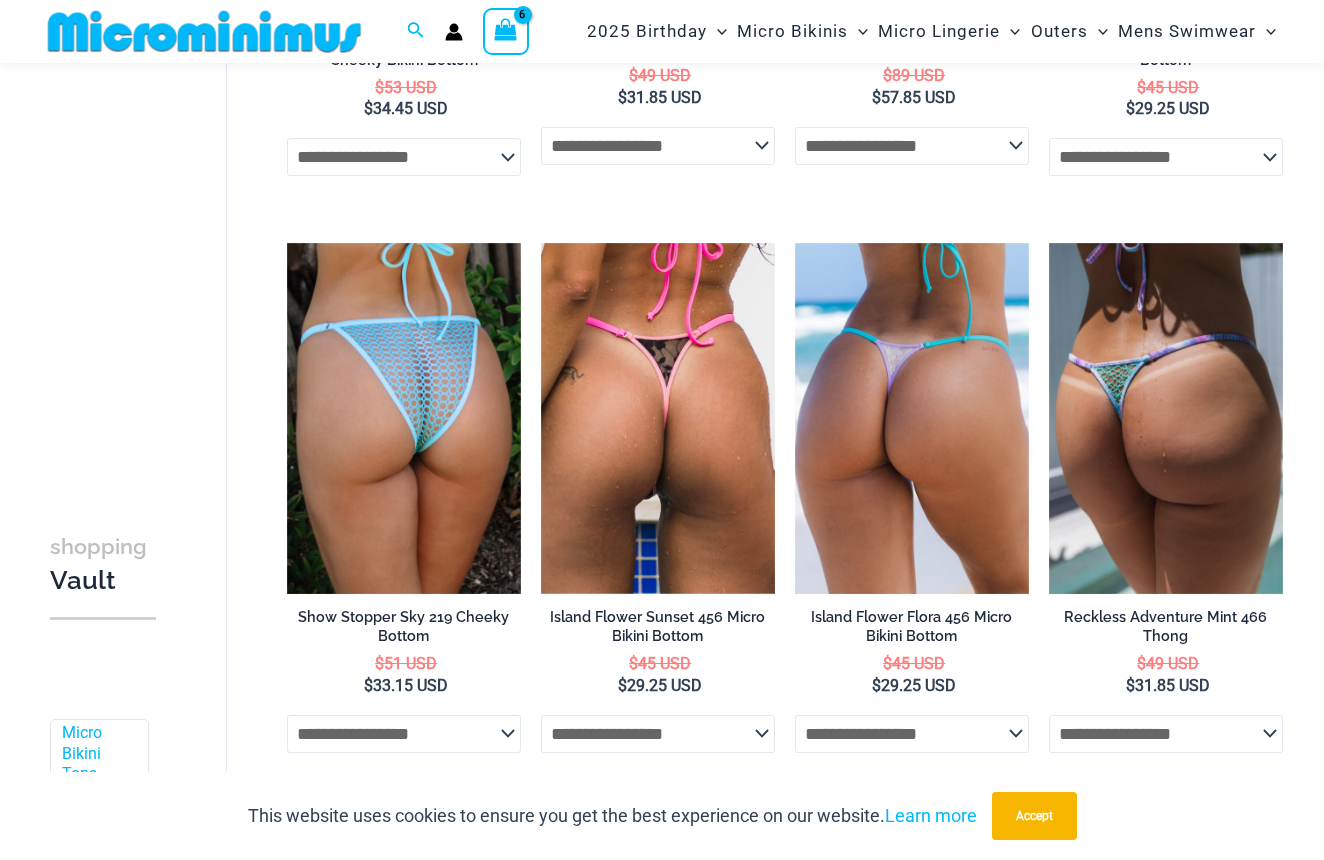 scroll, scrollTop: 621, scrollLeft: 0, axis: vertical 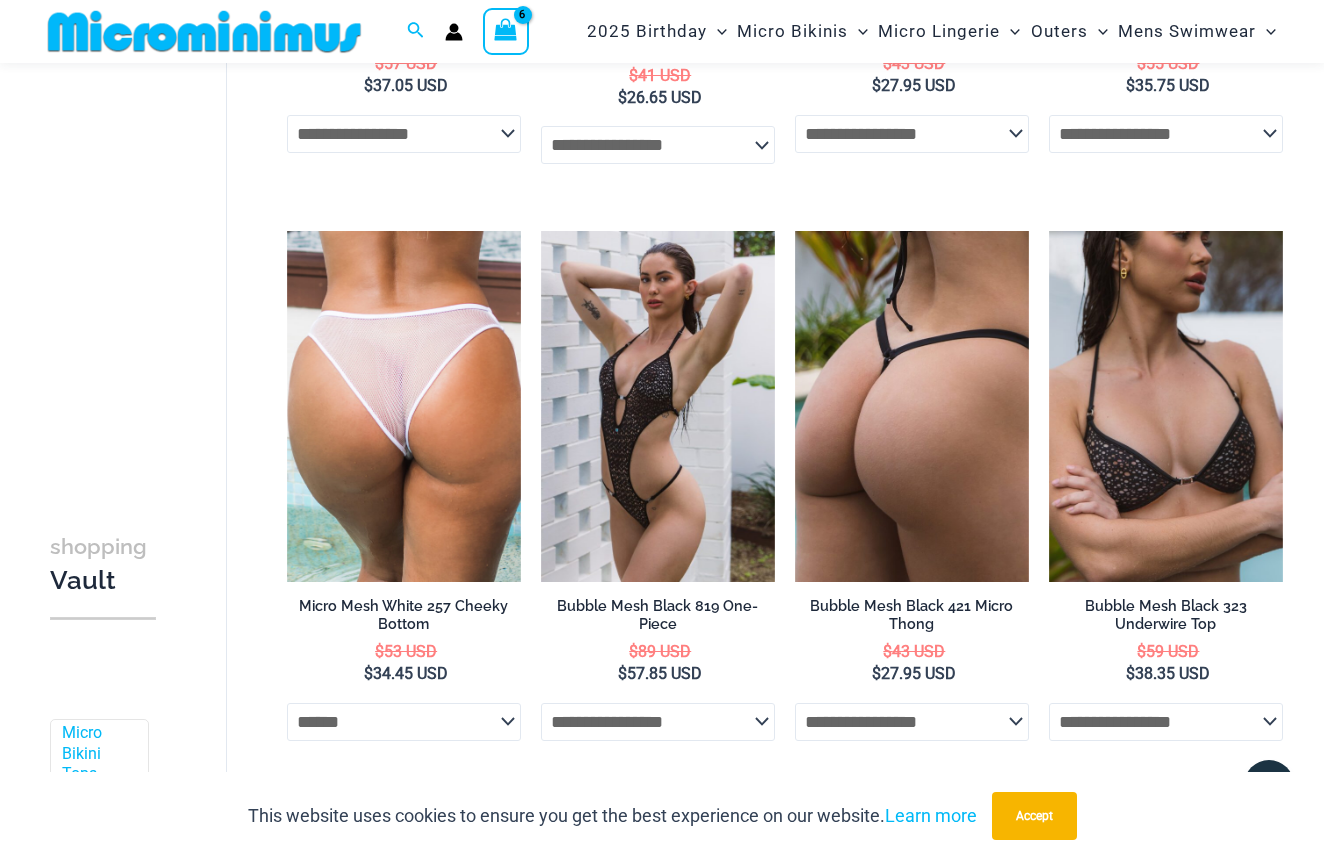 select on "******" 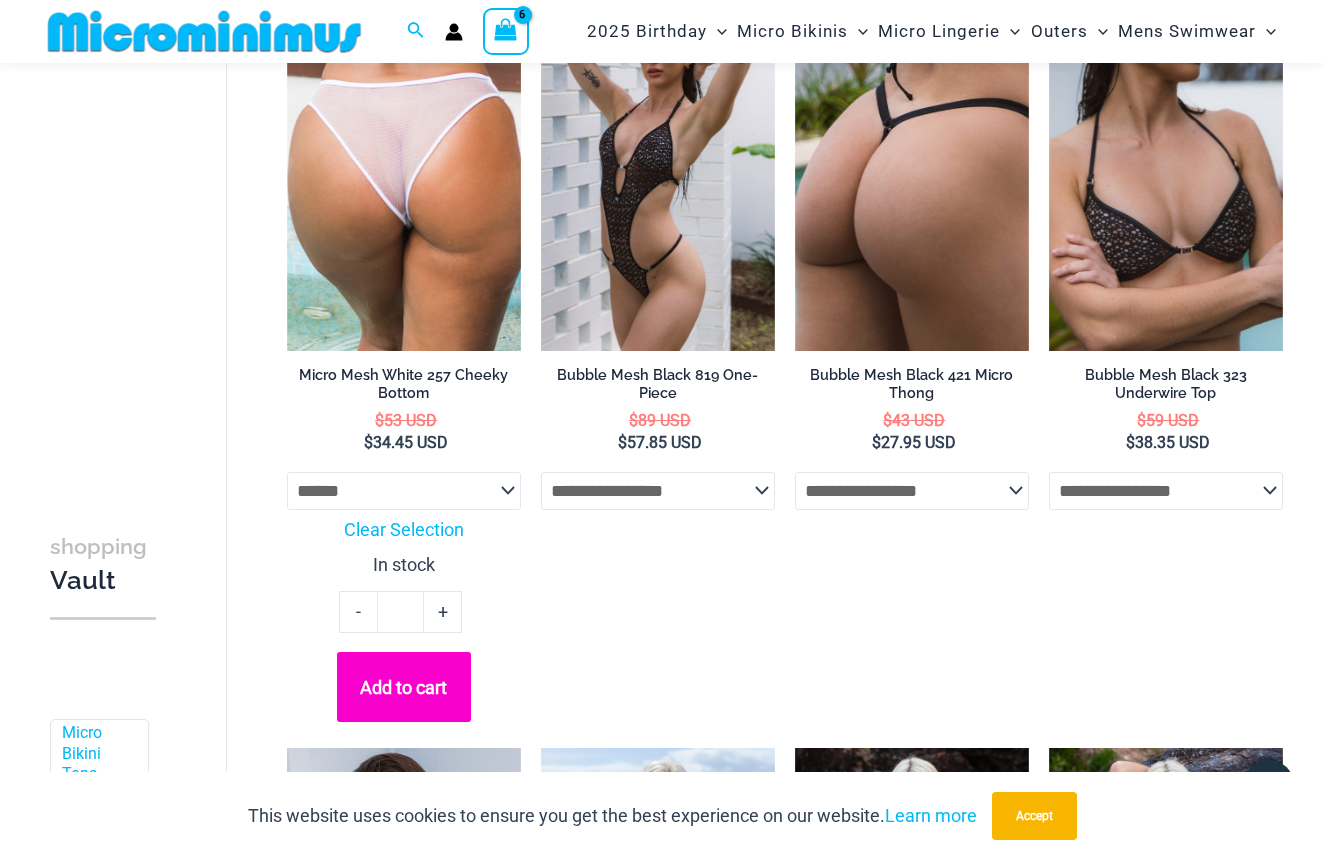 scroll, scrollTop: 3102, scrollLeft: 0, axis: vertical 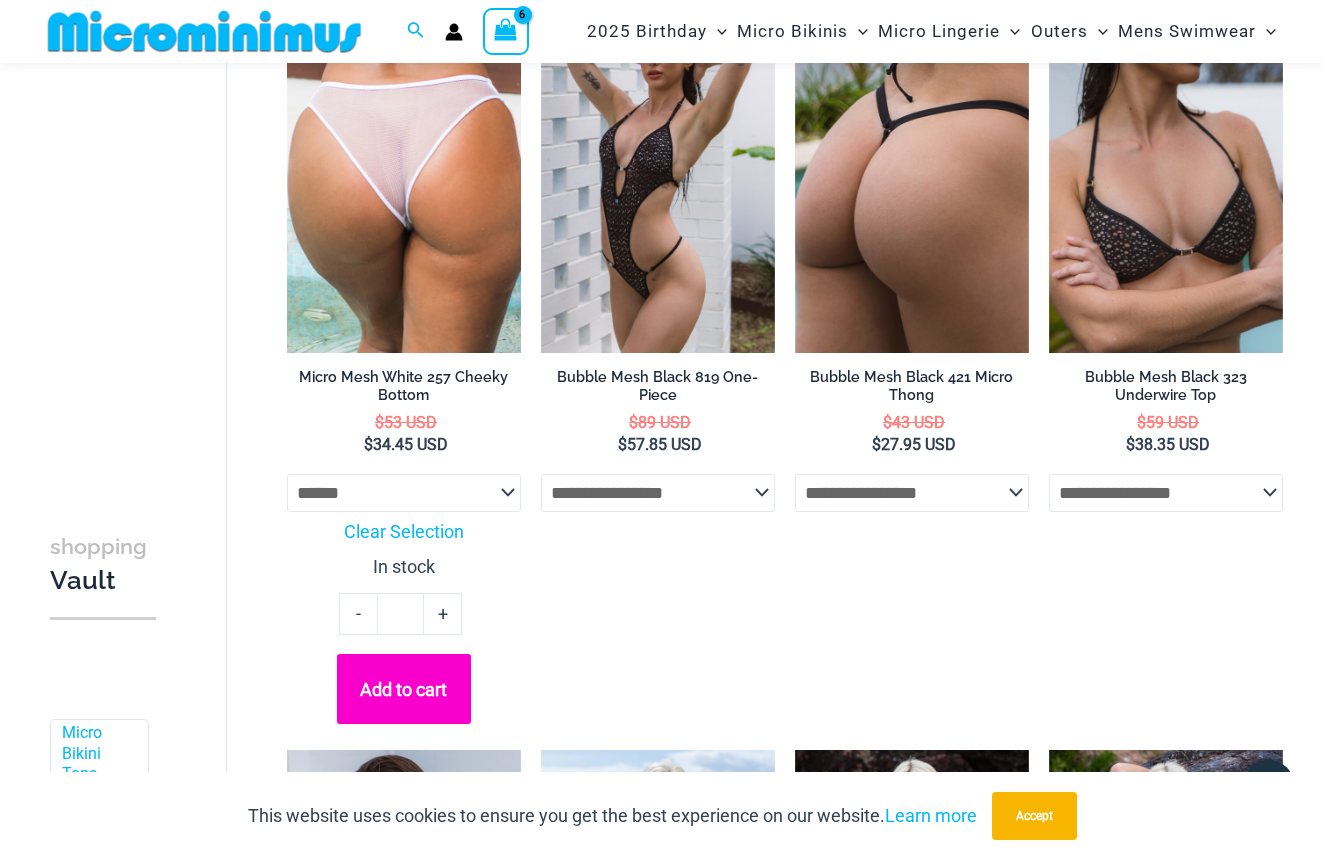 click on "Add to cart" 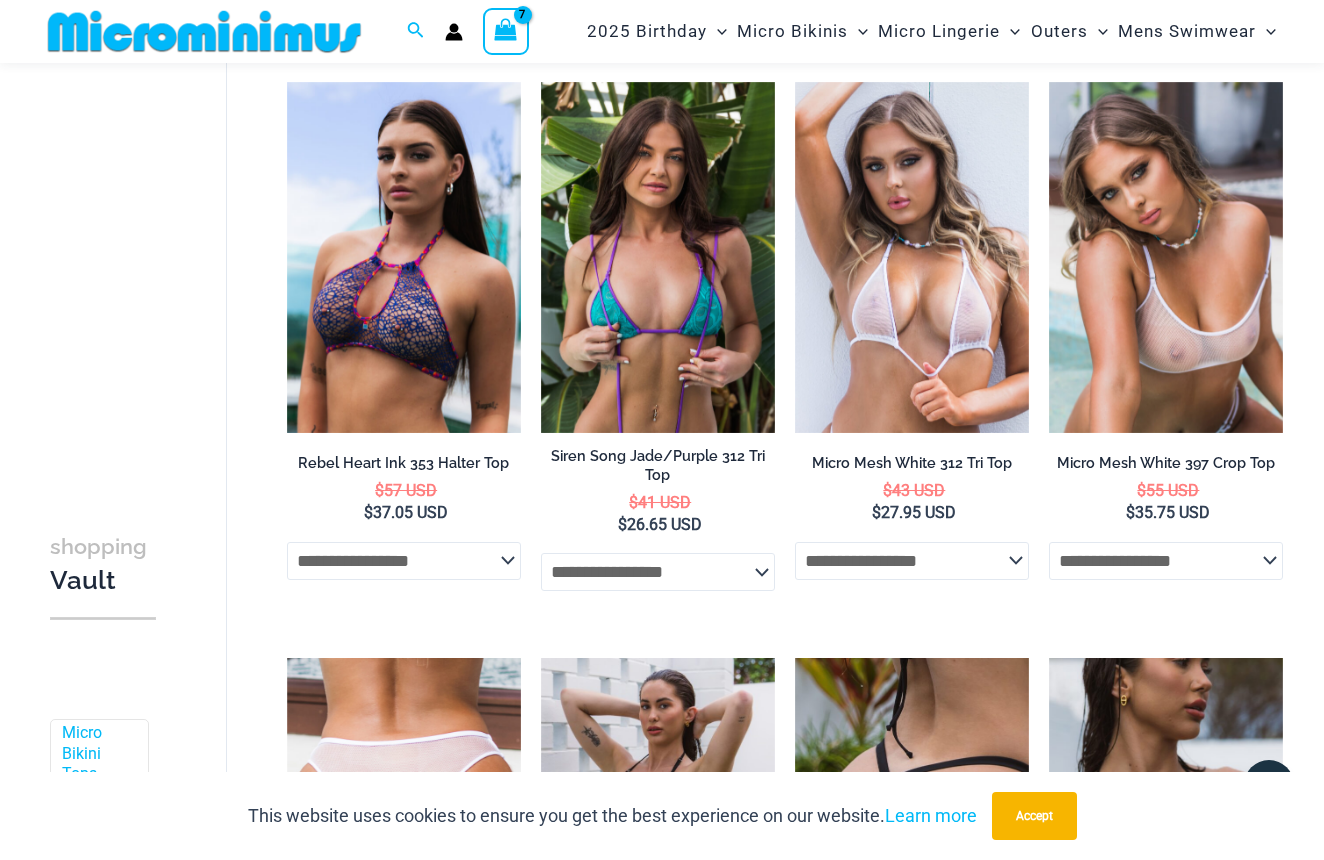 scroll, scrollTop: 2475, scrollLeft: 0, axis: vertical 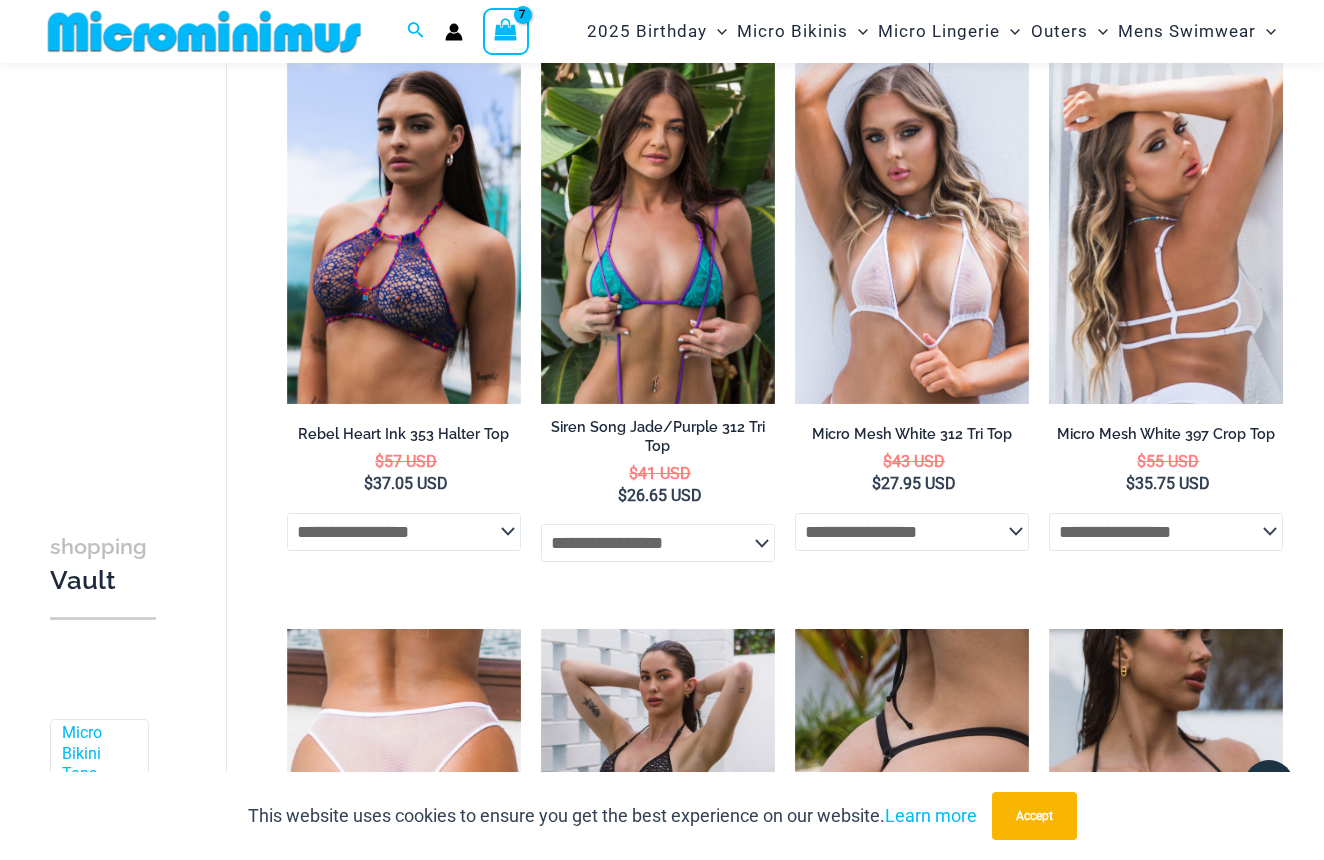 select on "*****" 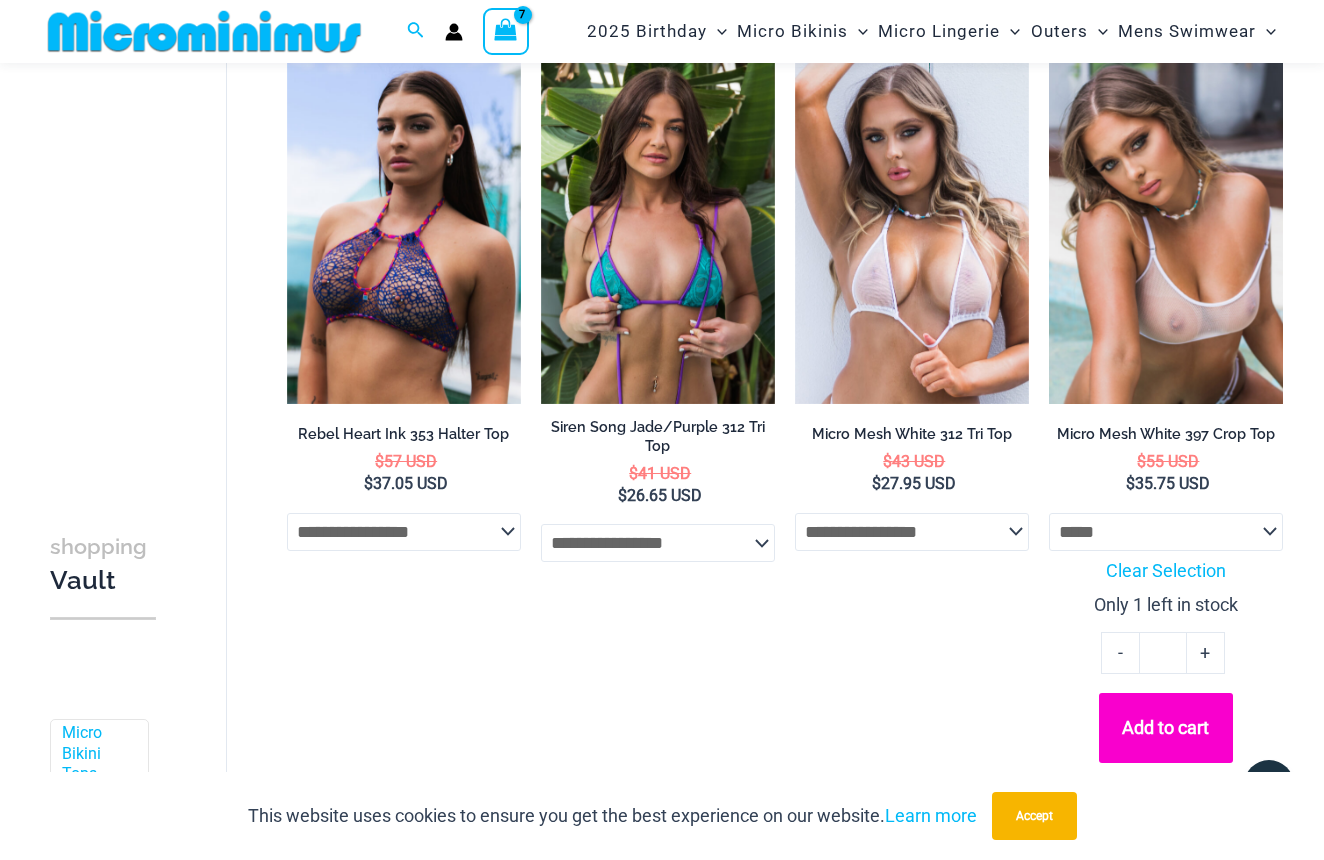 click on "Add to cart" 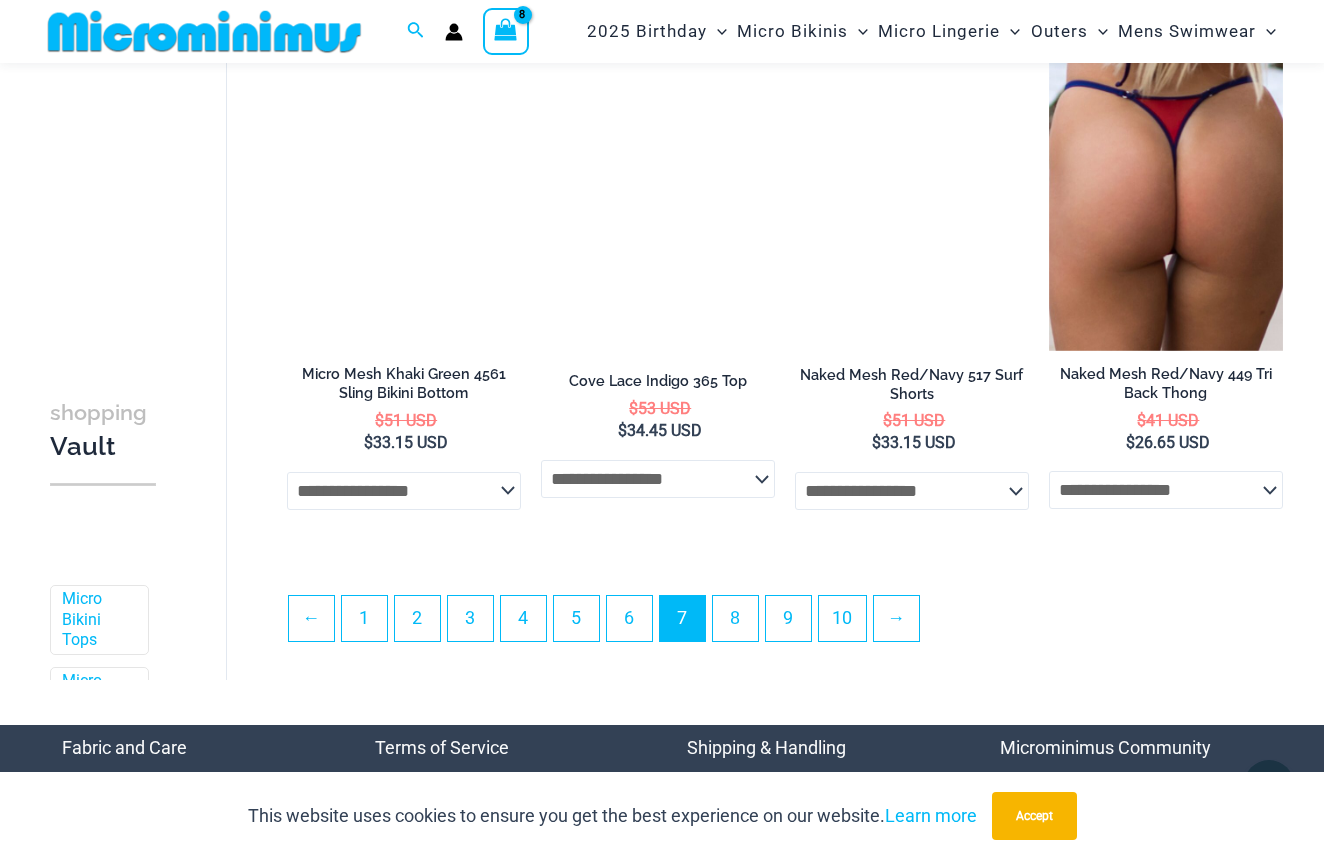 scroll, scrollTop: 4570, scrollLeft: 0, axis: vertical 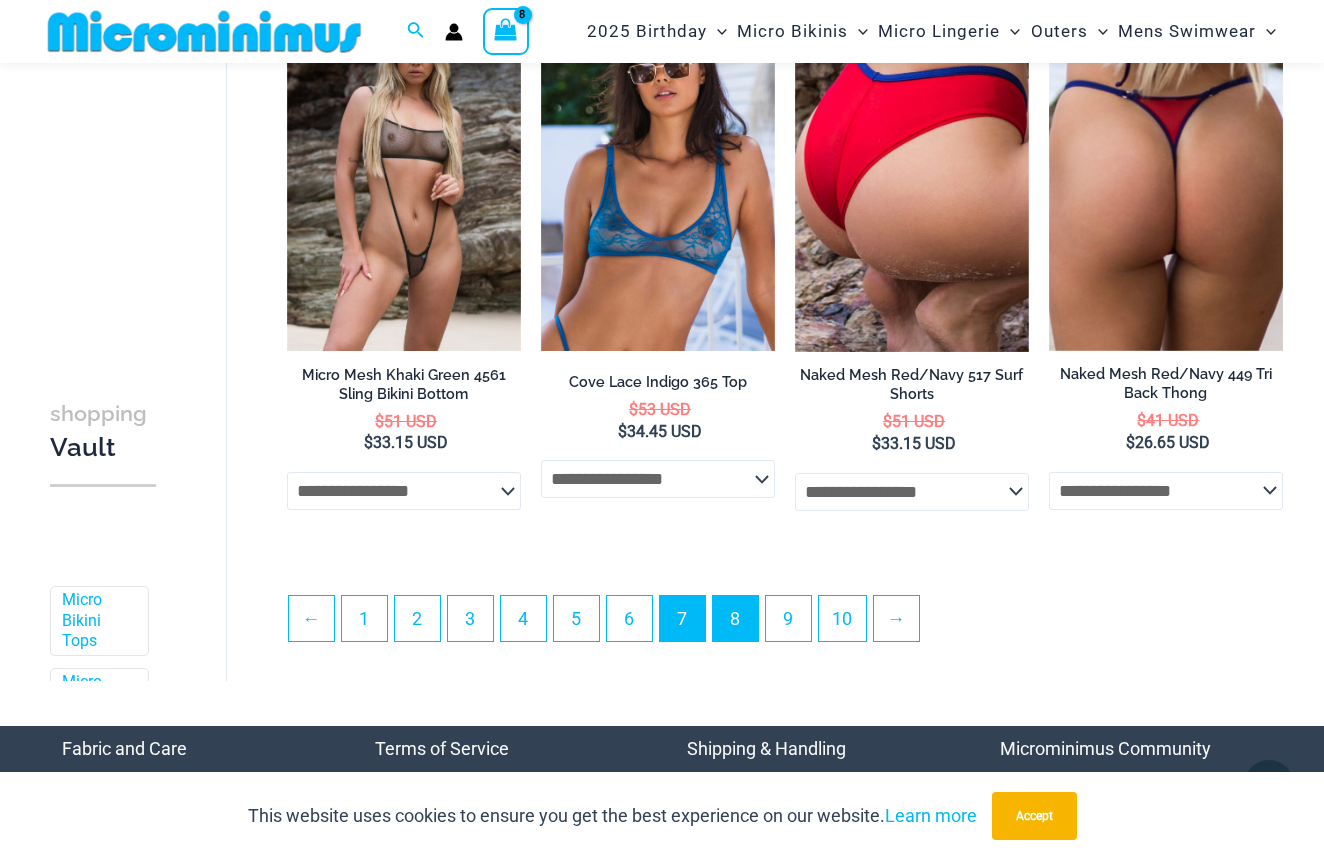 click on "8" at bounding box center (735, 618) 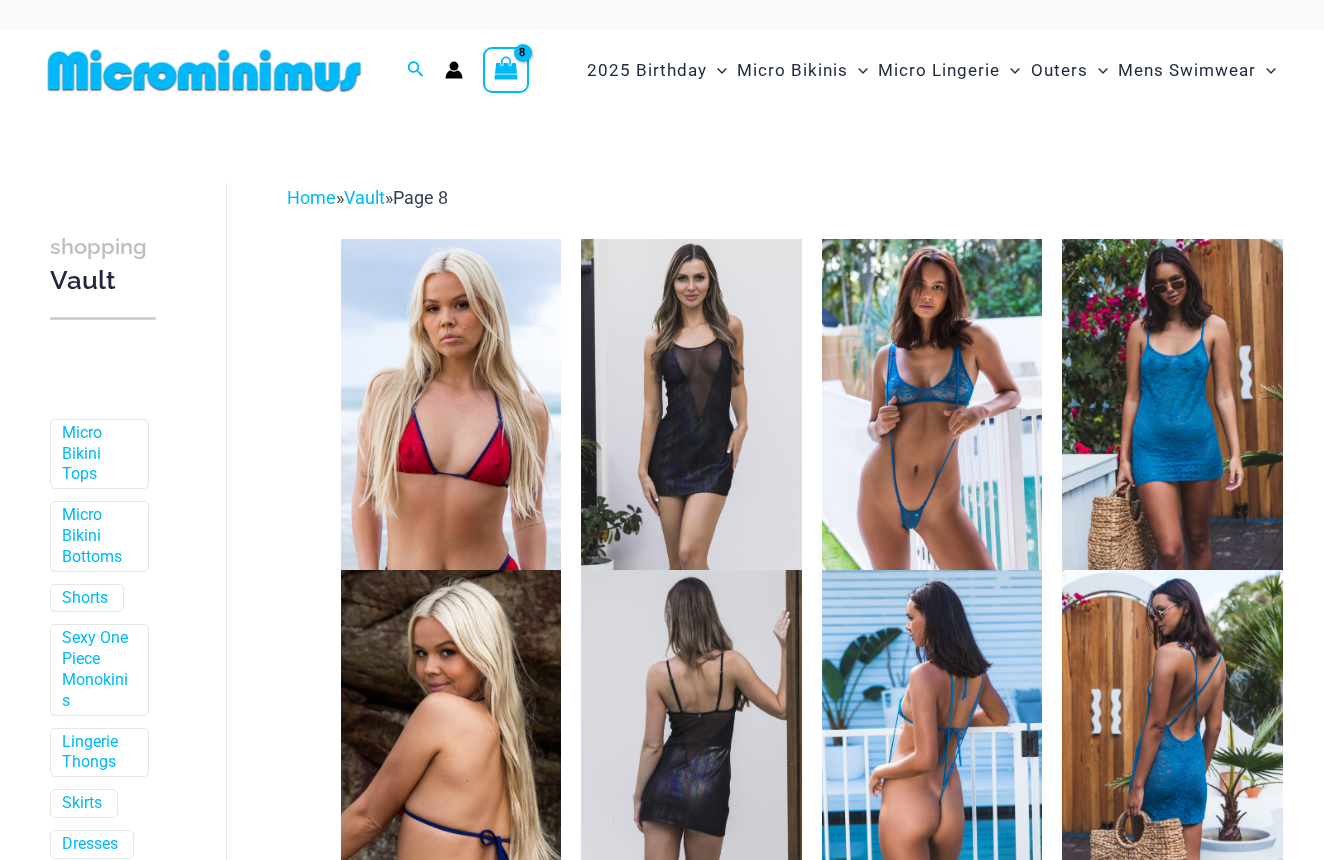 scroll, scrollTop: 0, scrollLeft: 0, axis: both 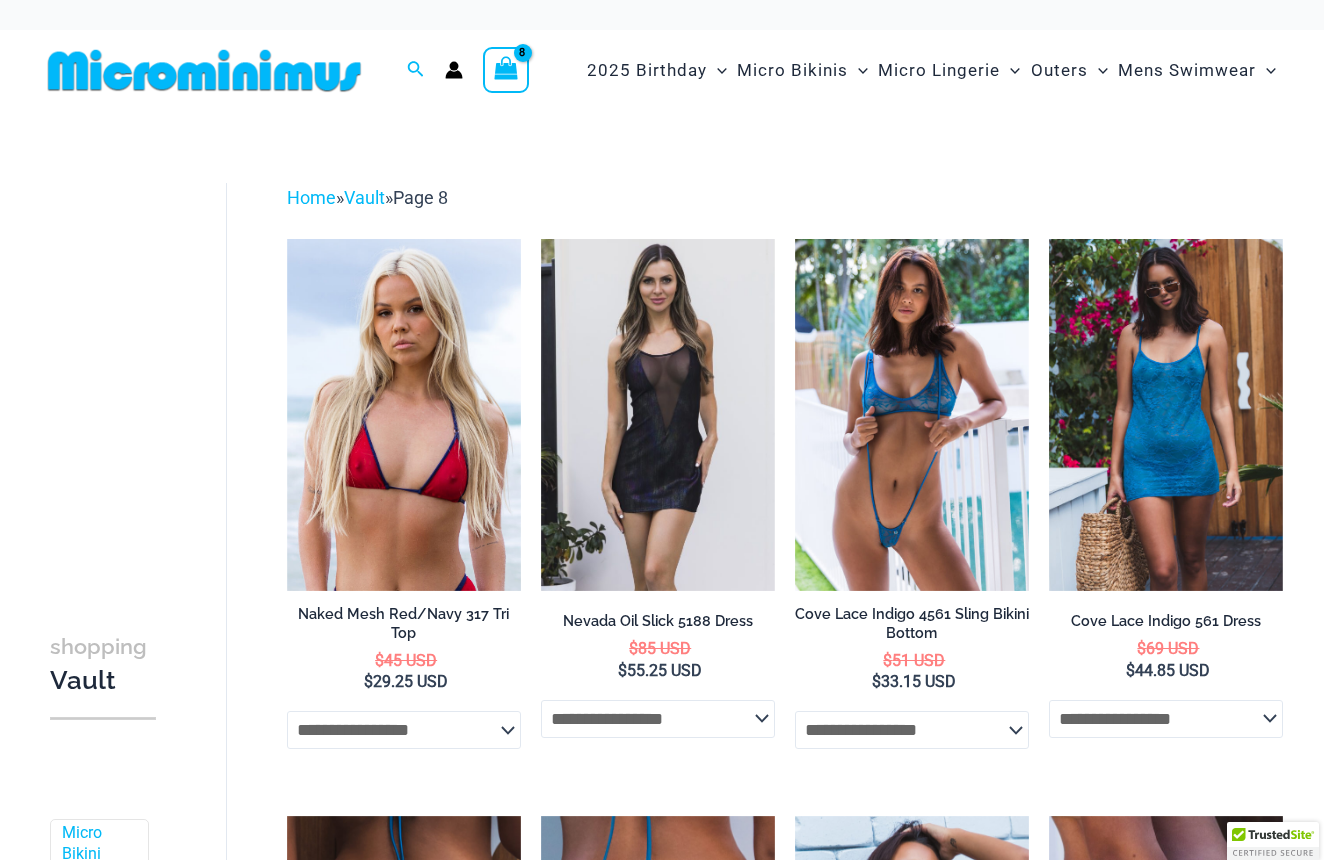 select 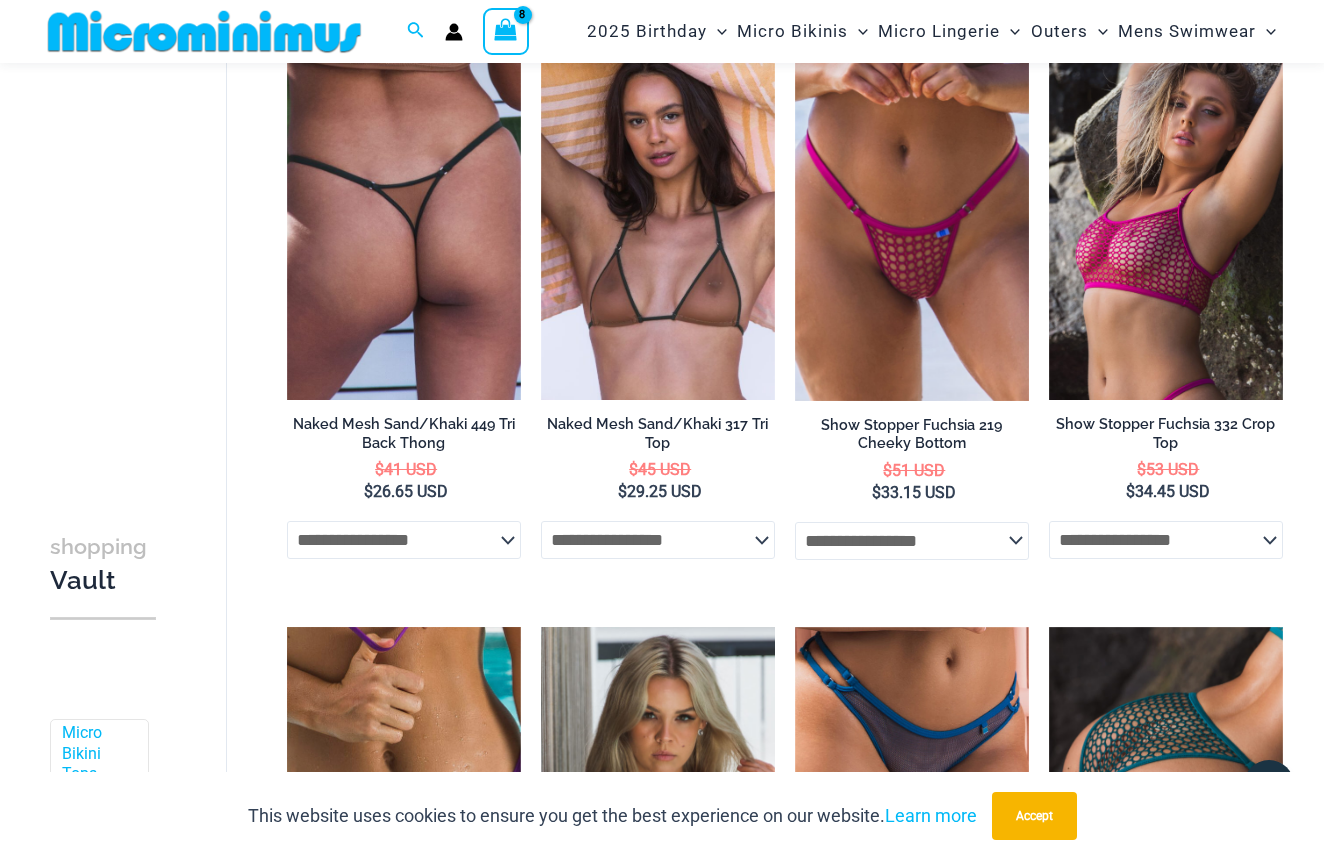 scroll, scrollTop: 1325, scrollLeft: 0, axis: vertical 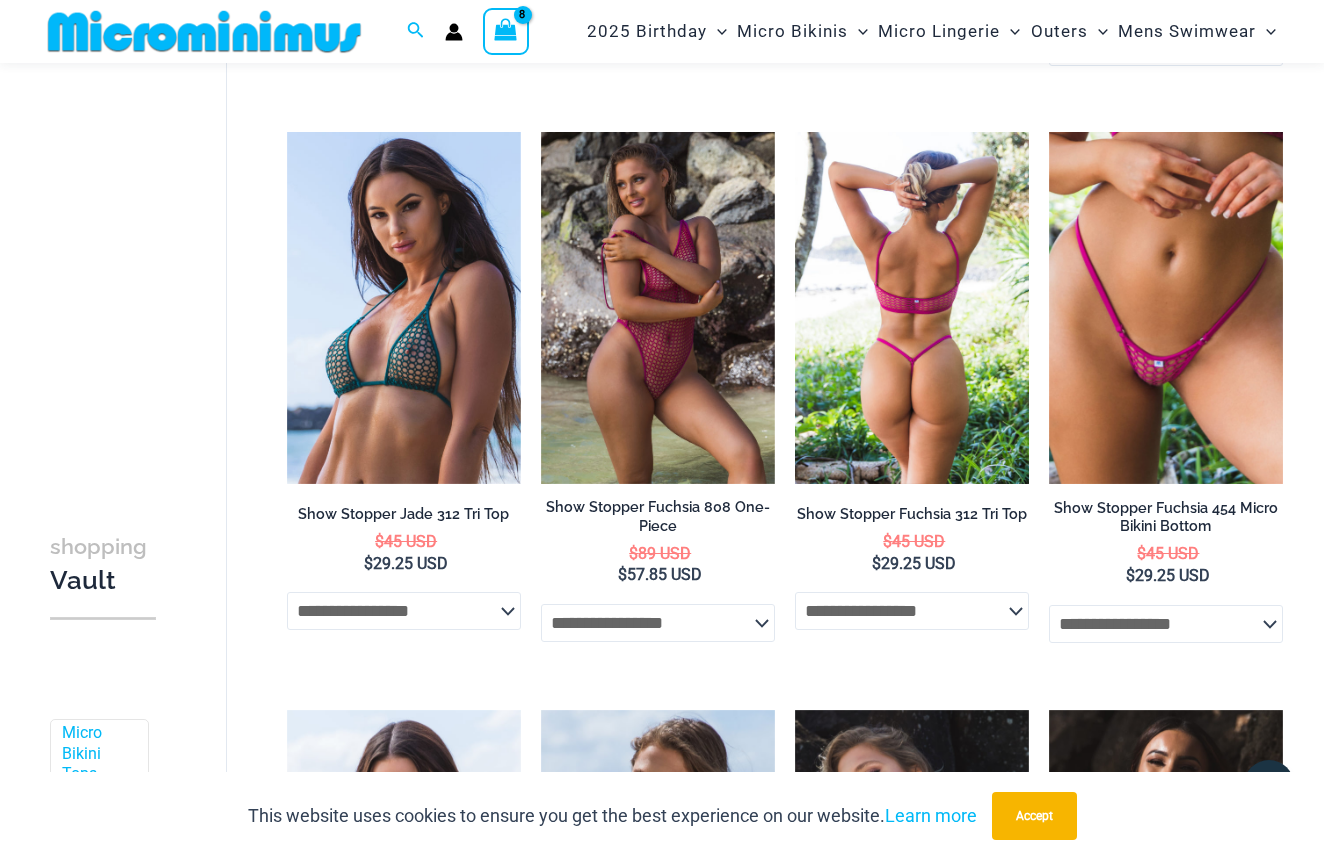 click on "**********" 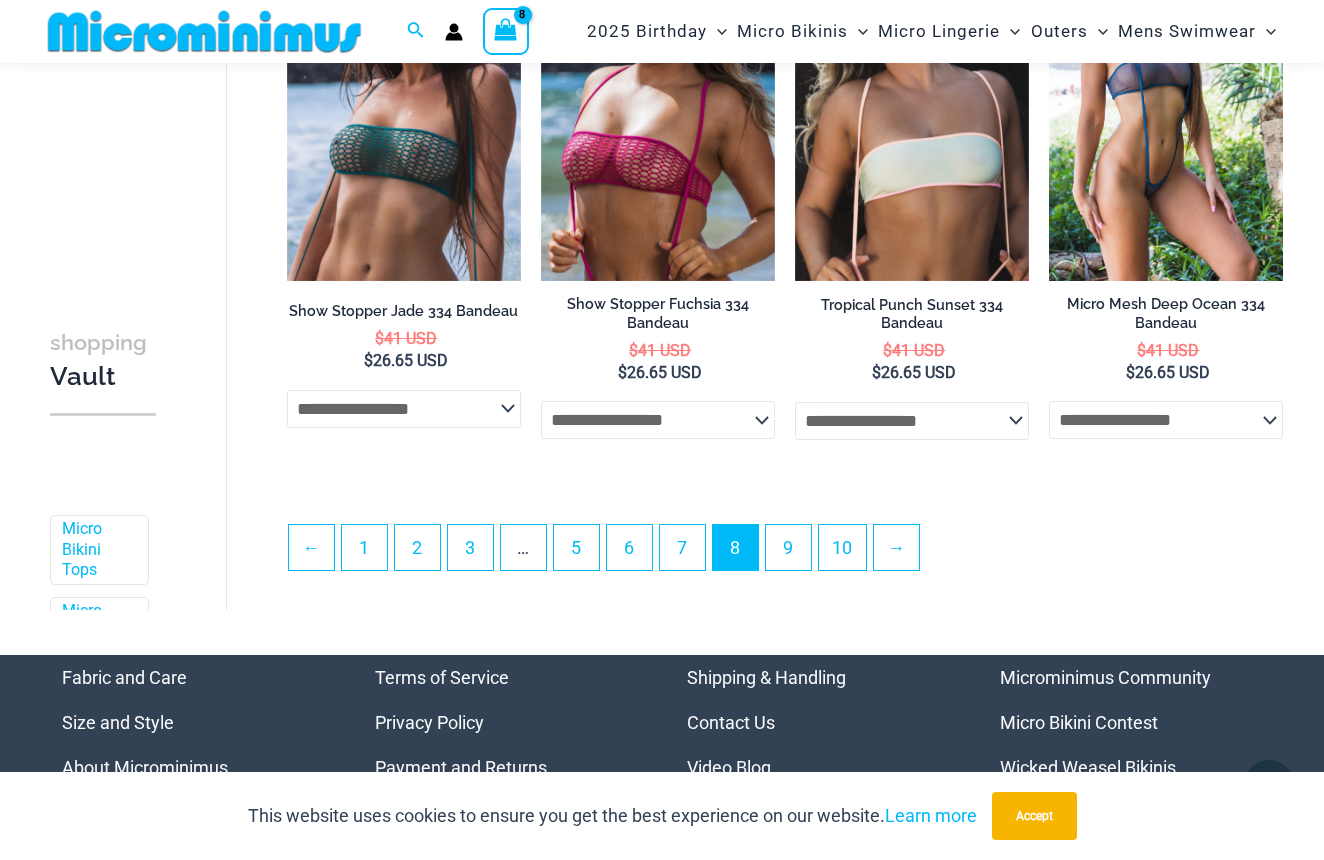 scroll, scrollTop: 4311, scrollLeft: 0, axis: vertical 